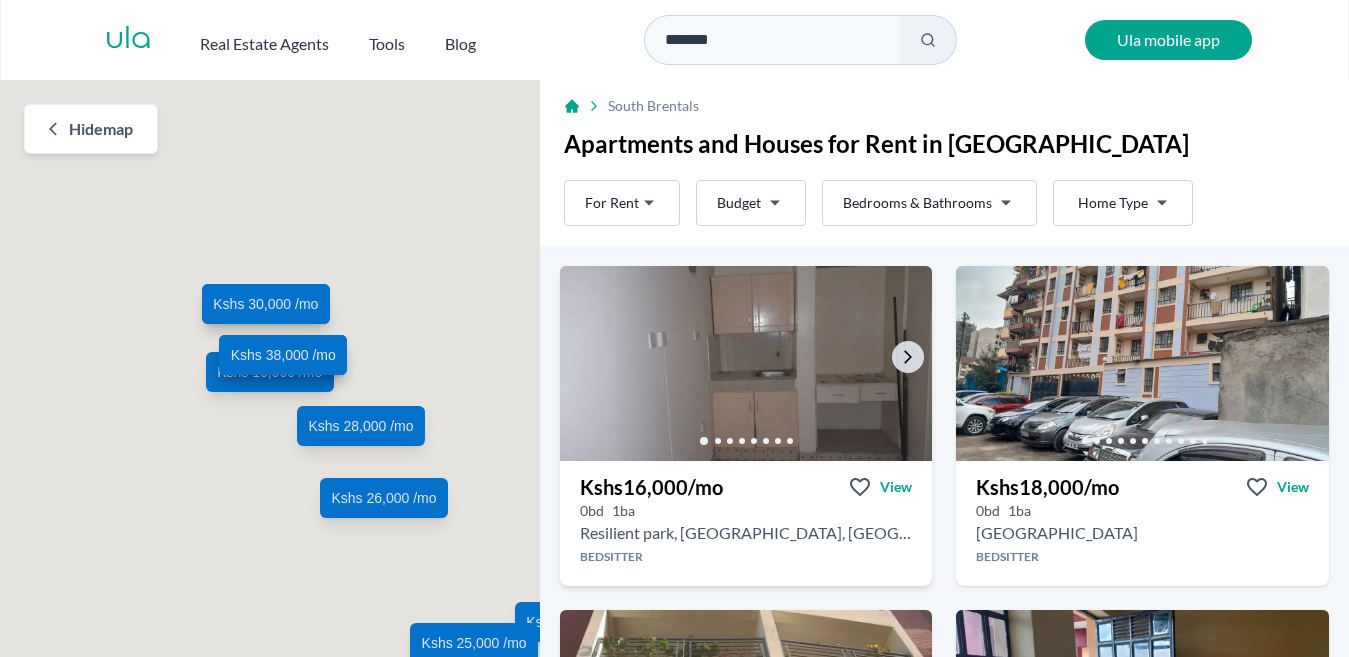 scroll, scrollTop: 0, scrollLeft: 0, axis: both 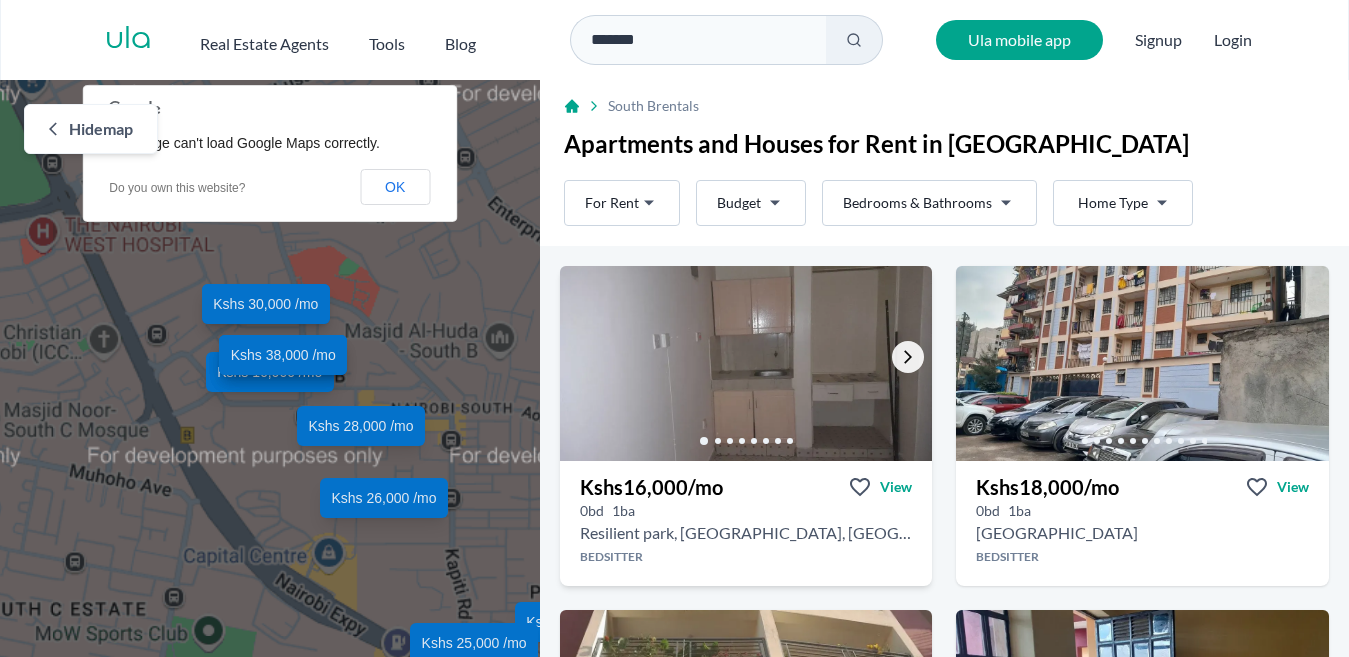 click 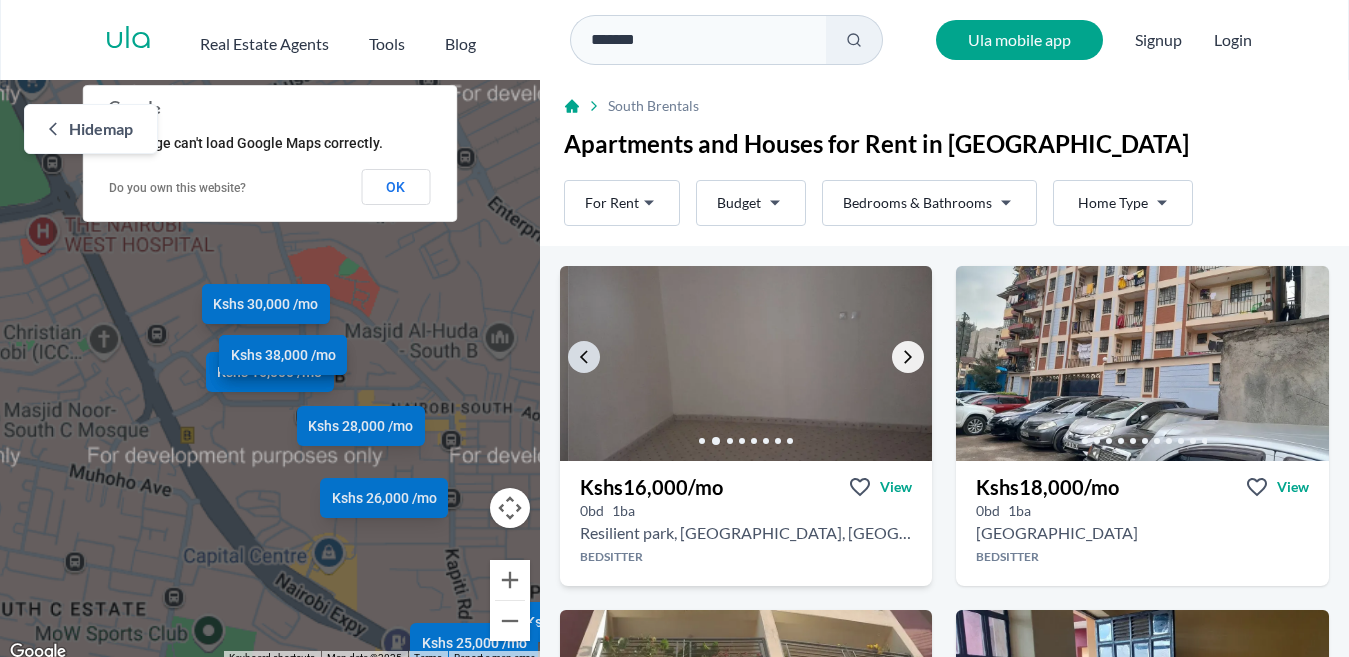 click 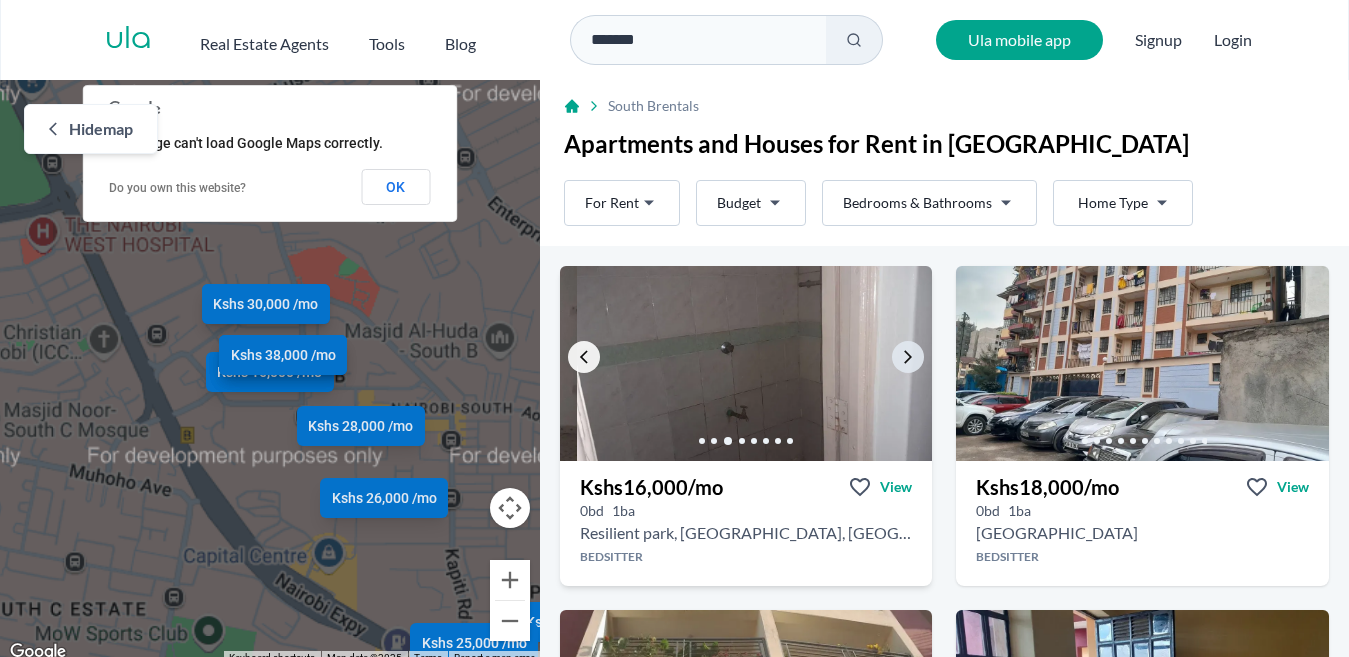 click 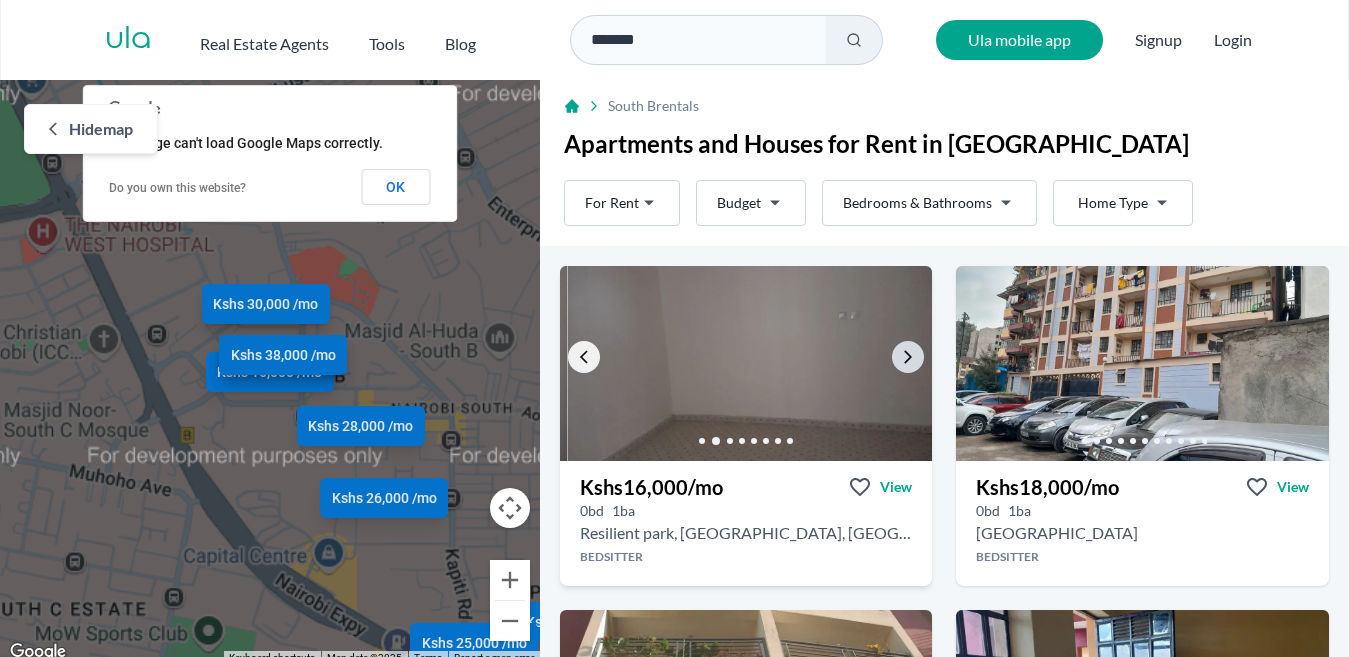 click 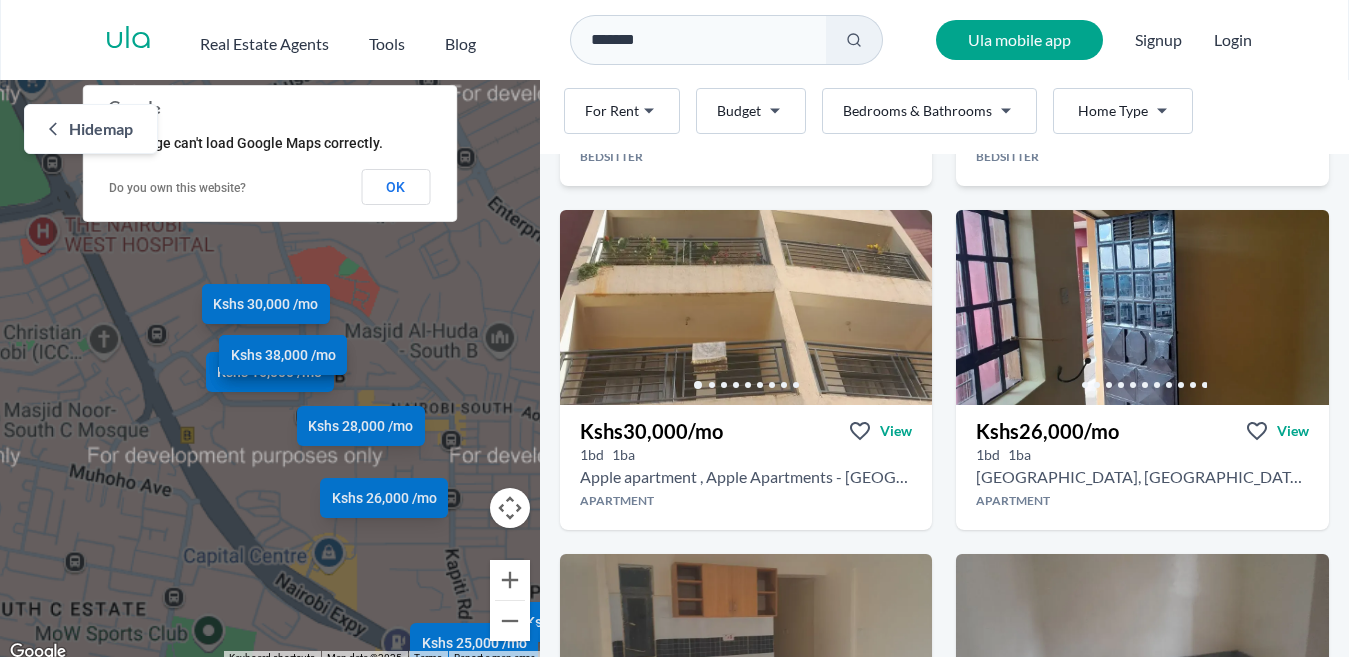 scroll, scrollTop: 367, scrollLeft: 0, axis: vertical 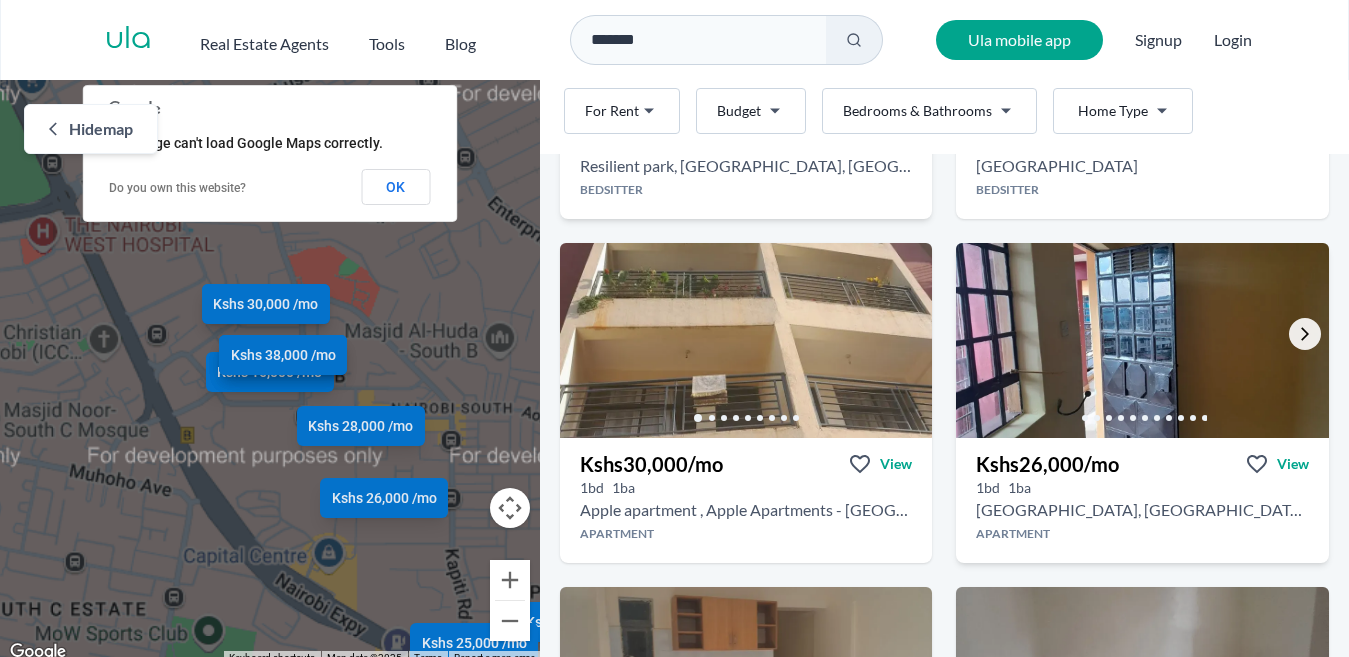 click 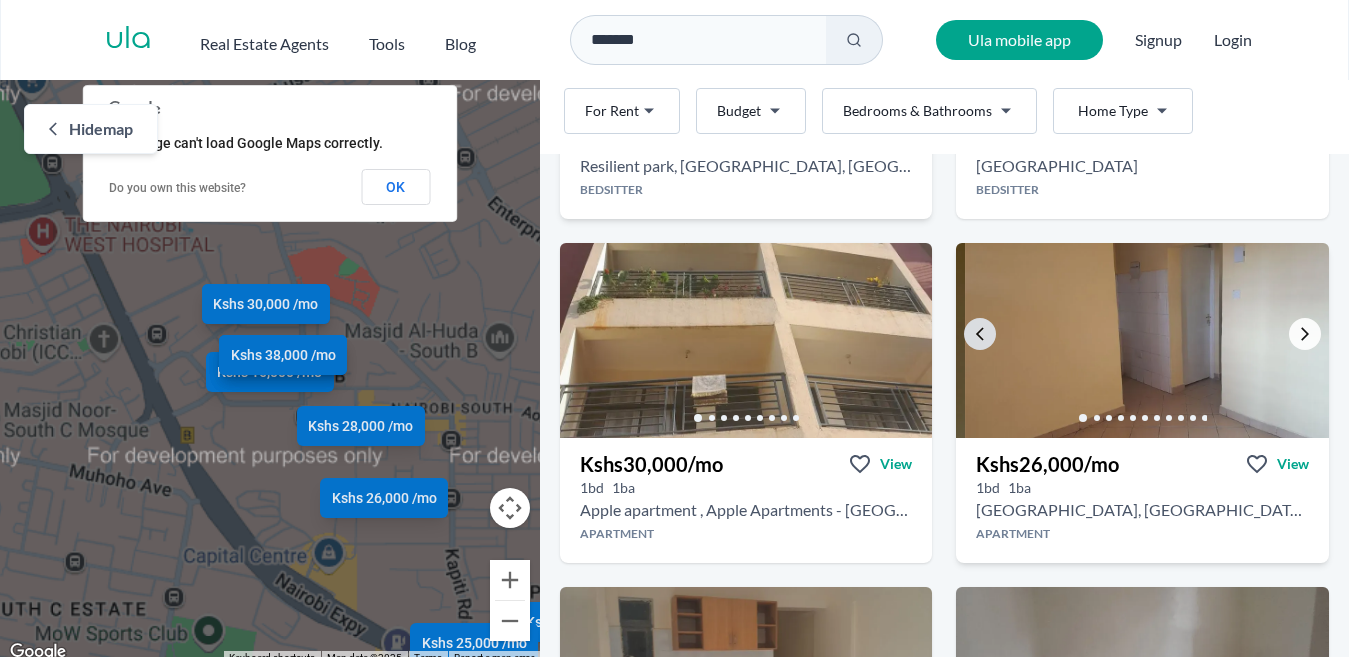 click 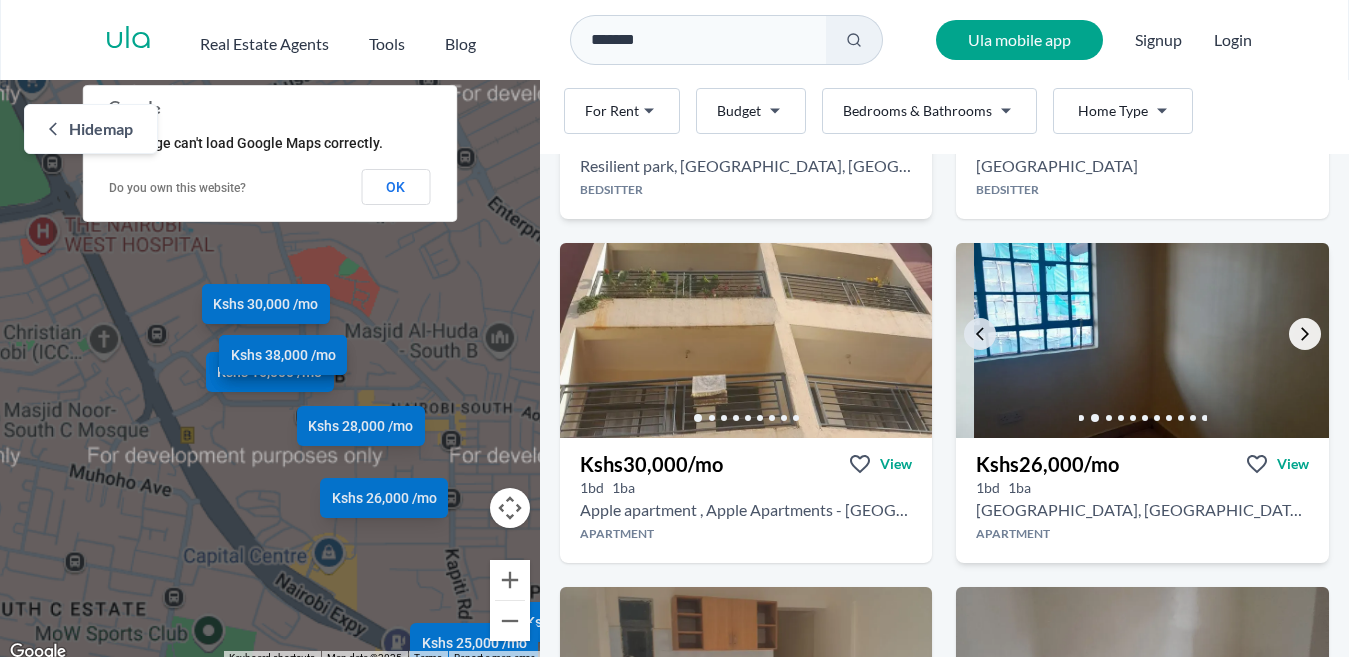 click 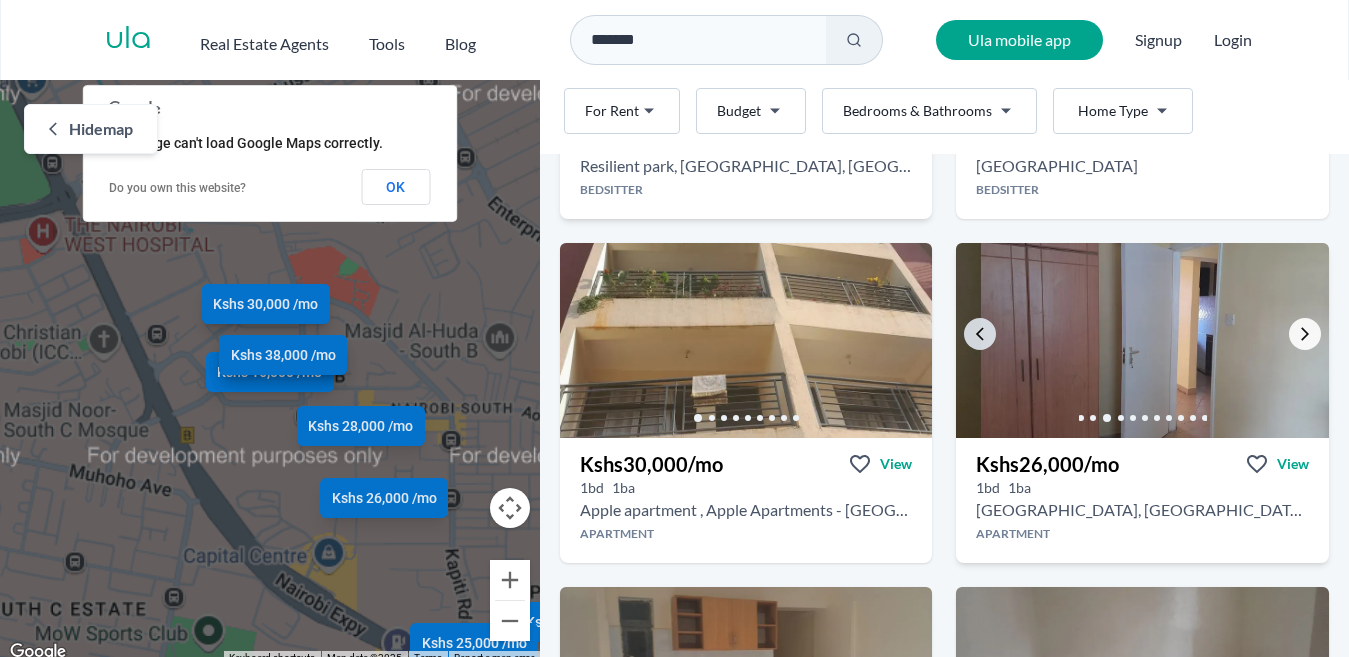 click 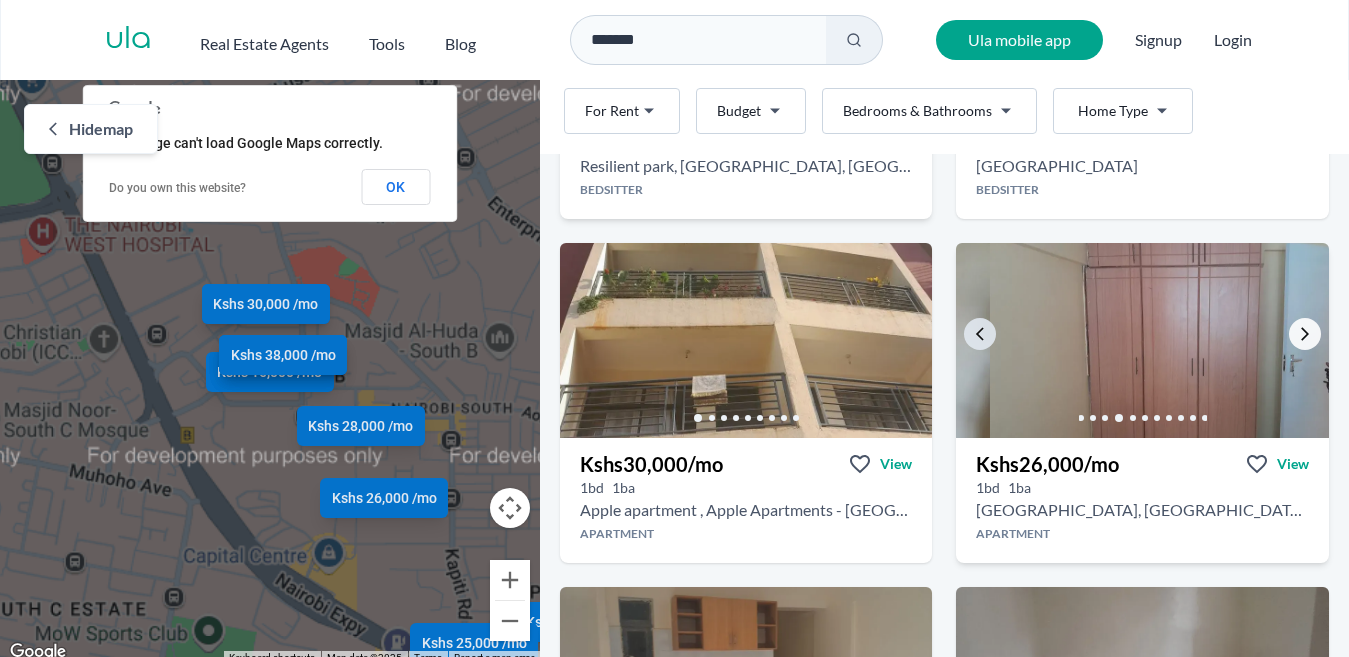 click 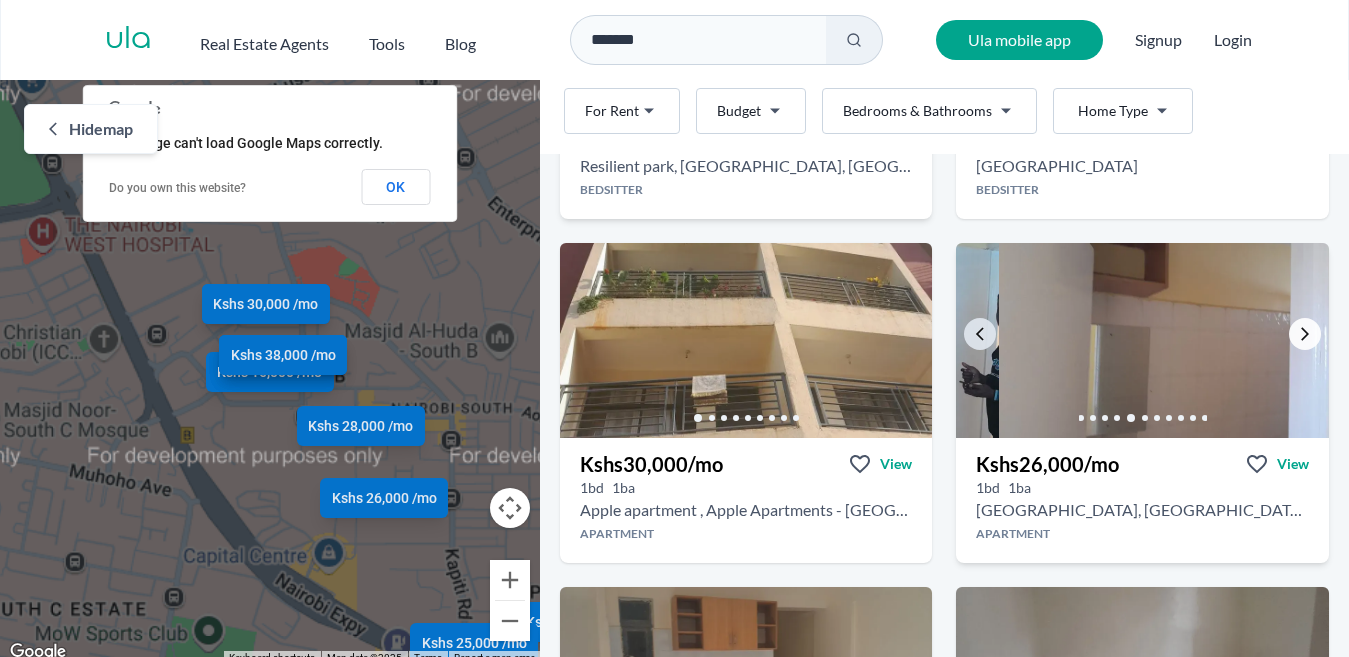 click 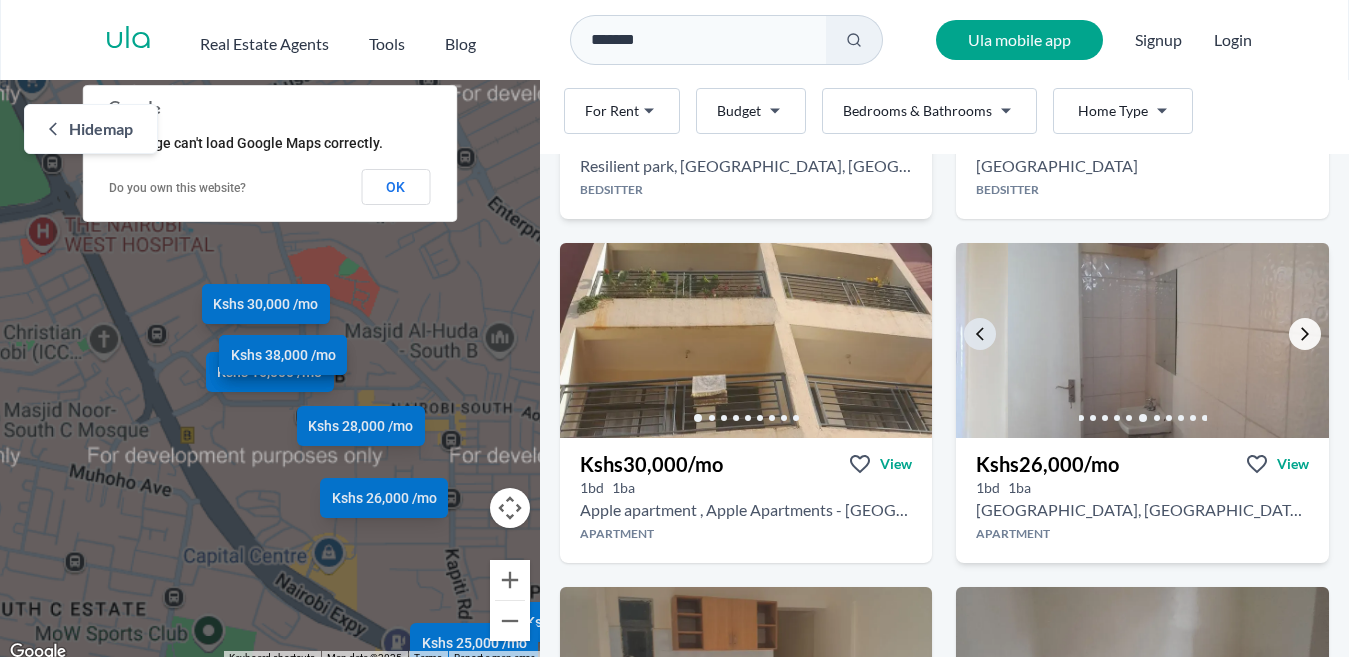 click 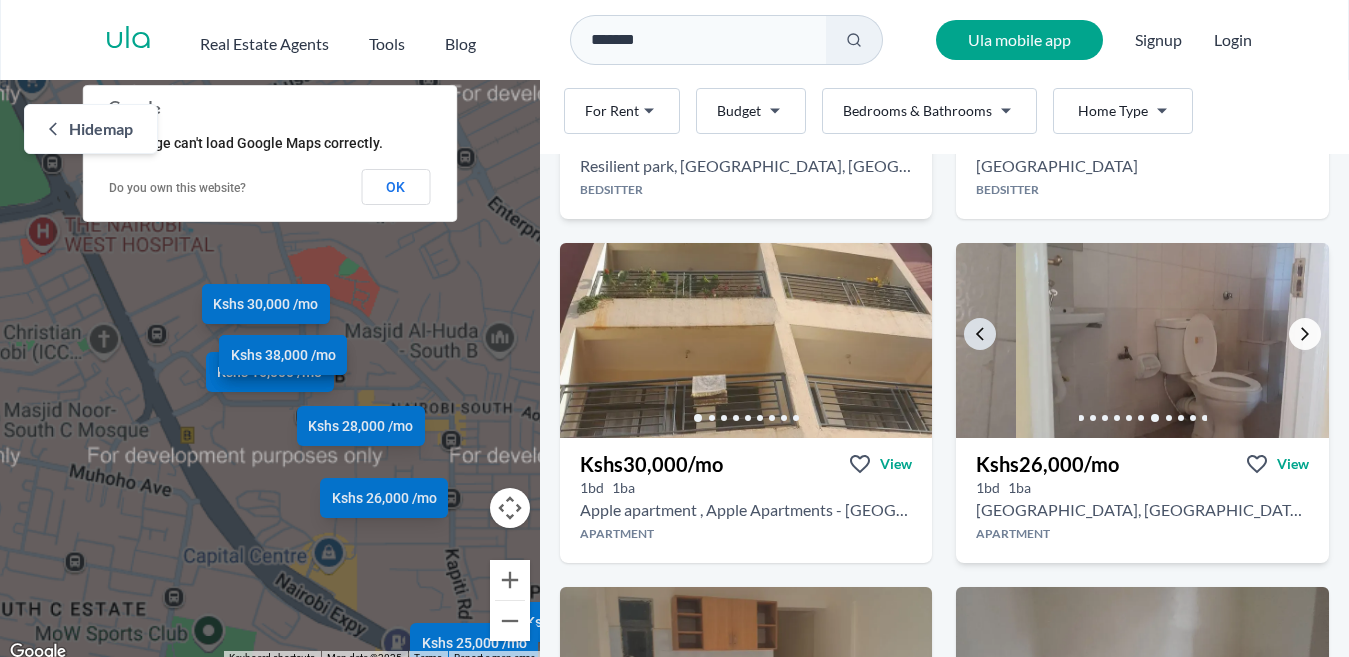 click 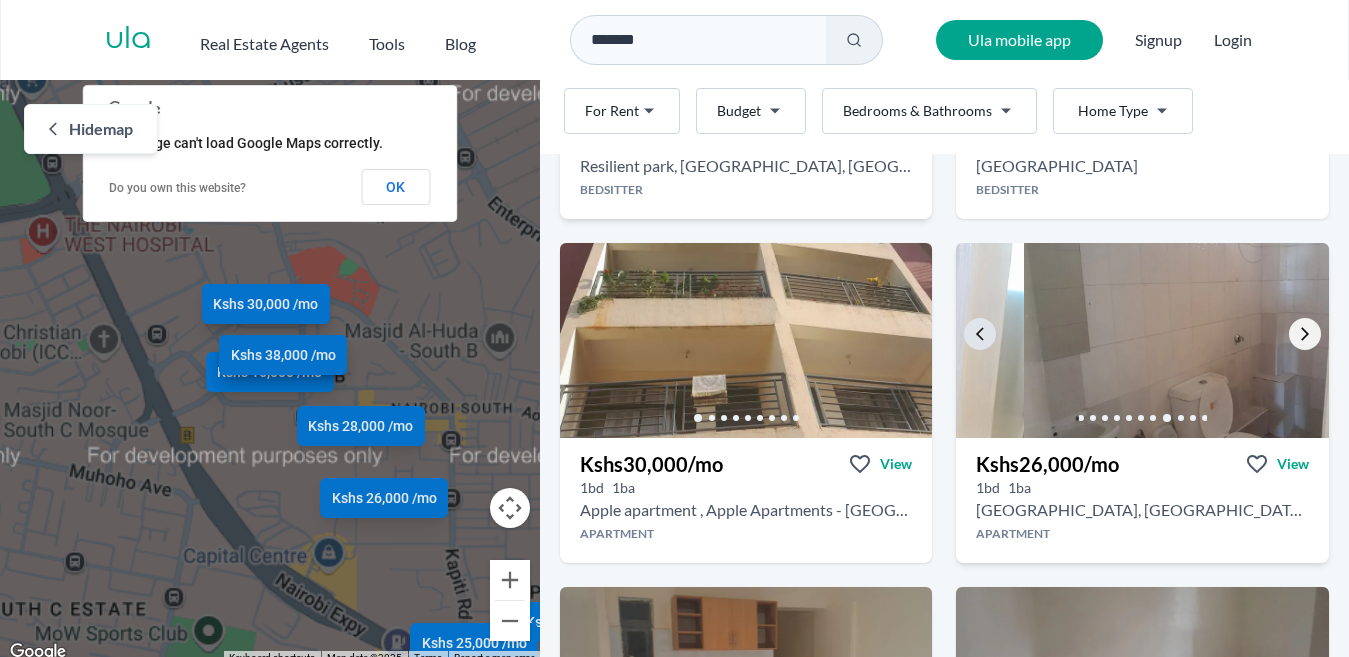 click 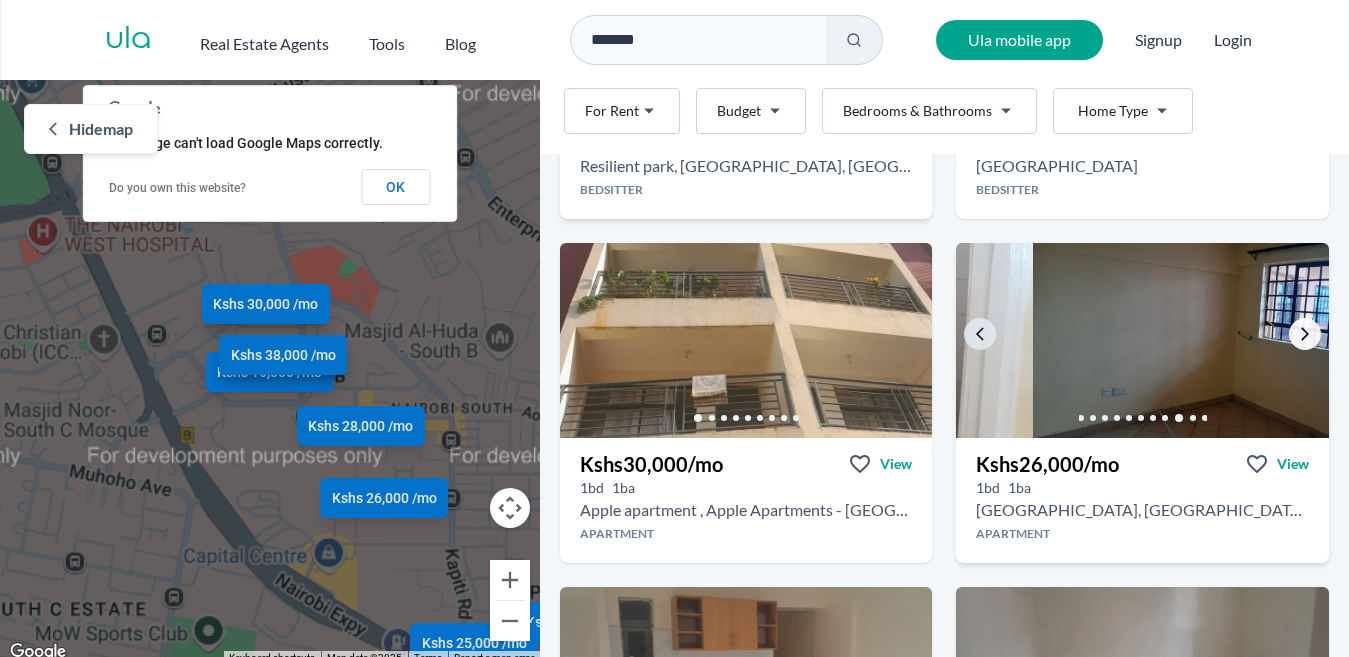 click 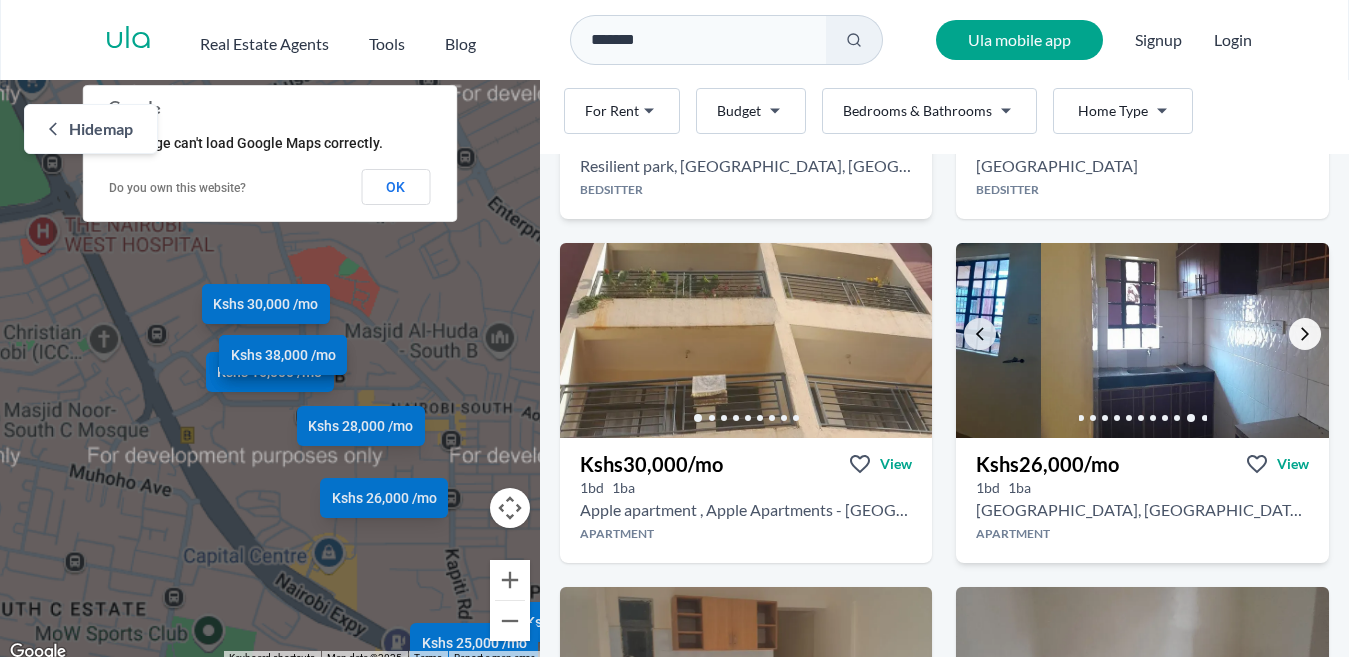 click 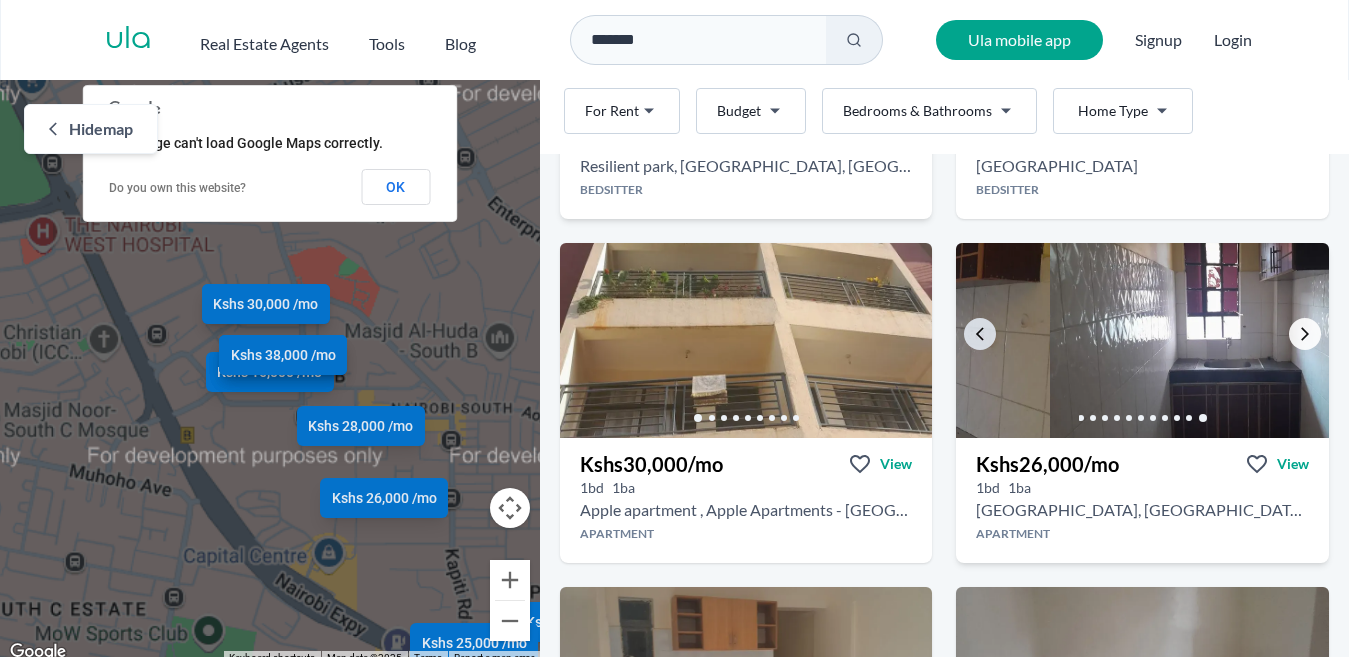click 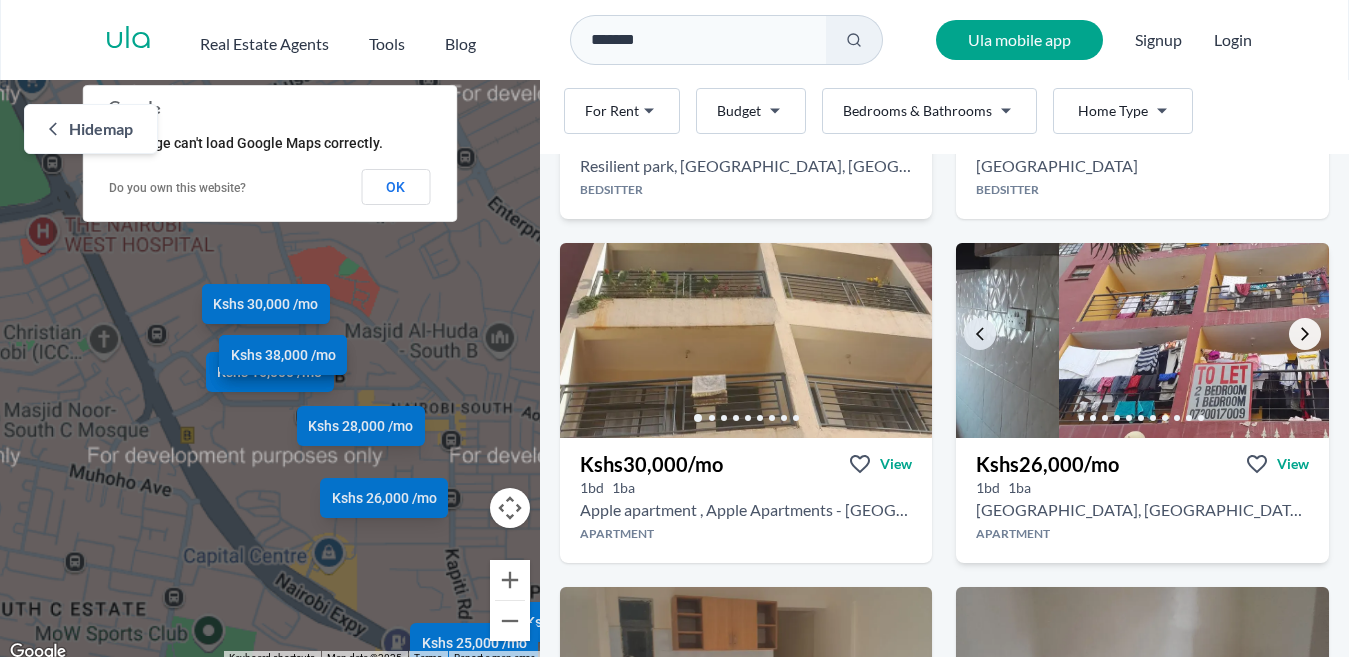click 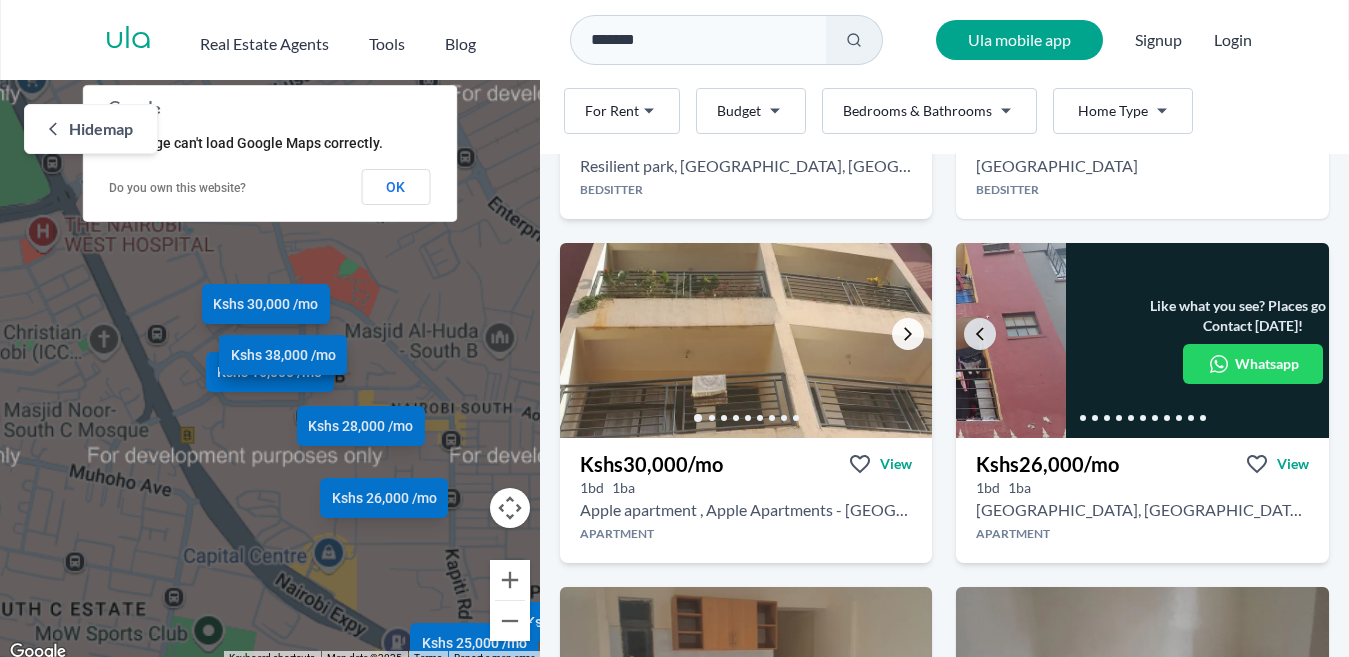 click at bounding box center [908, 334] 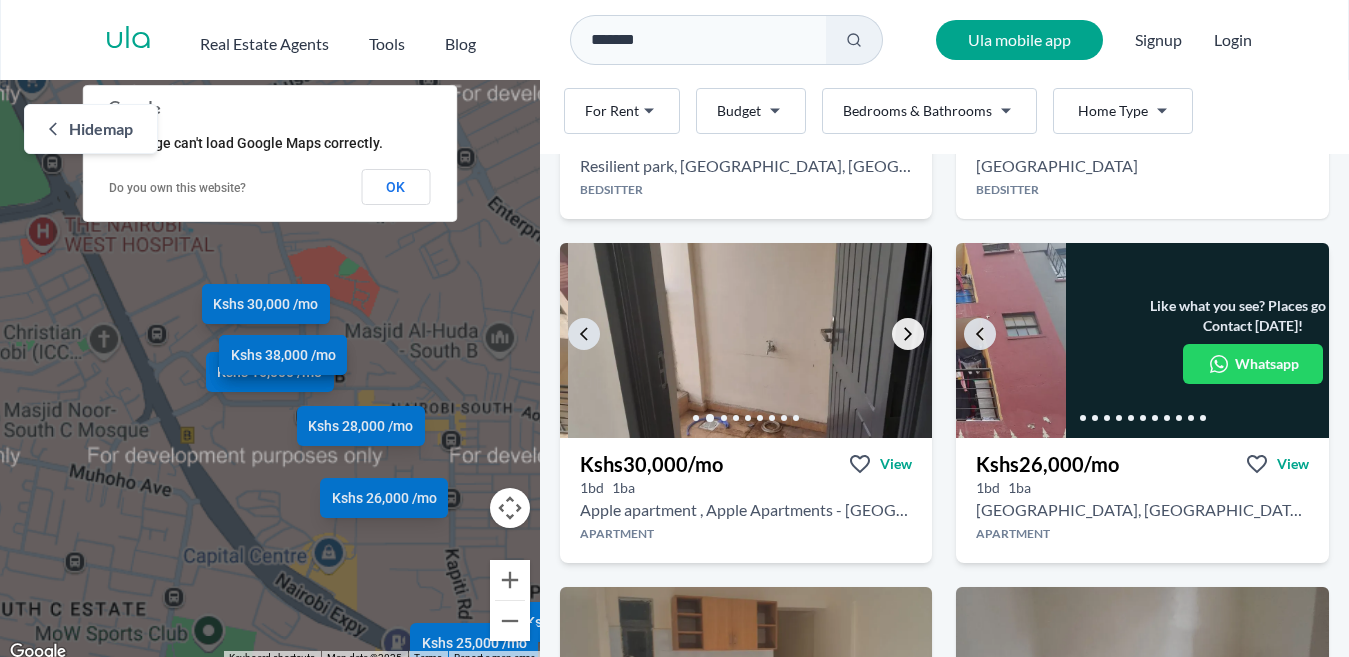 click at bounding box center [908, 334] 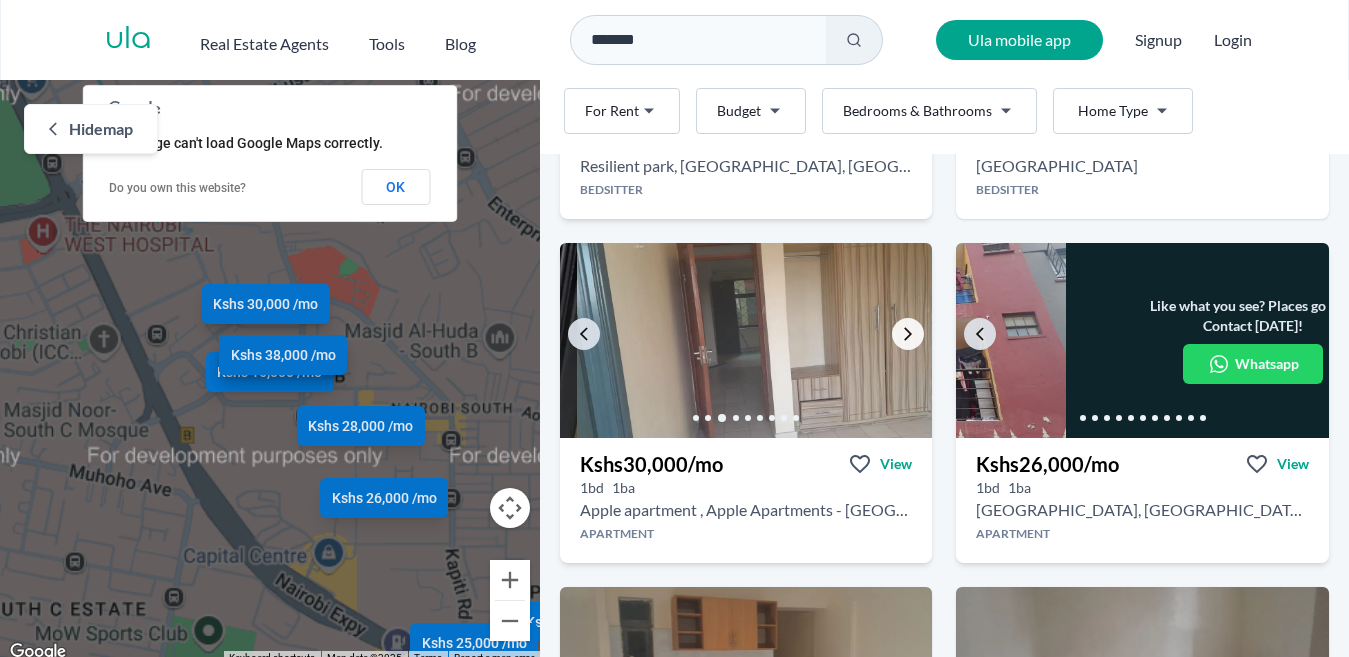 click at bounding box center (908, 334) 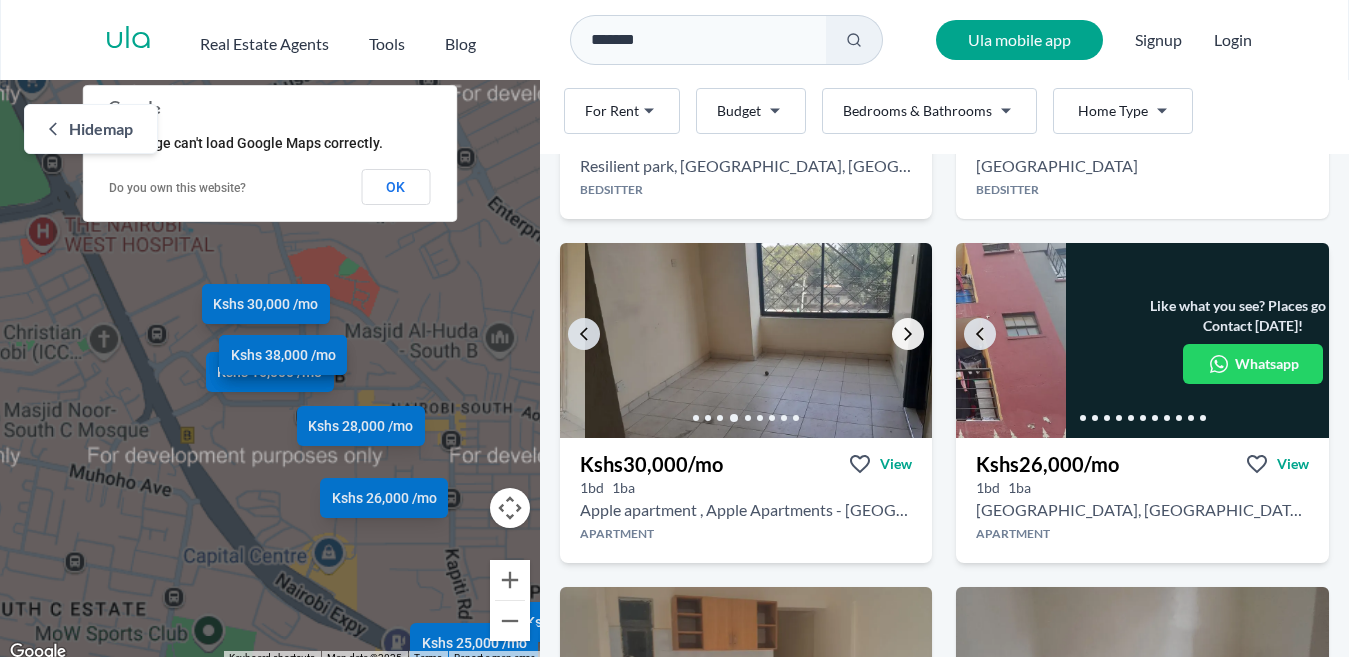 click at bounding box center (908, 334) 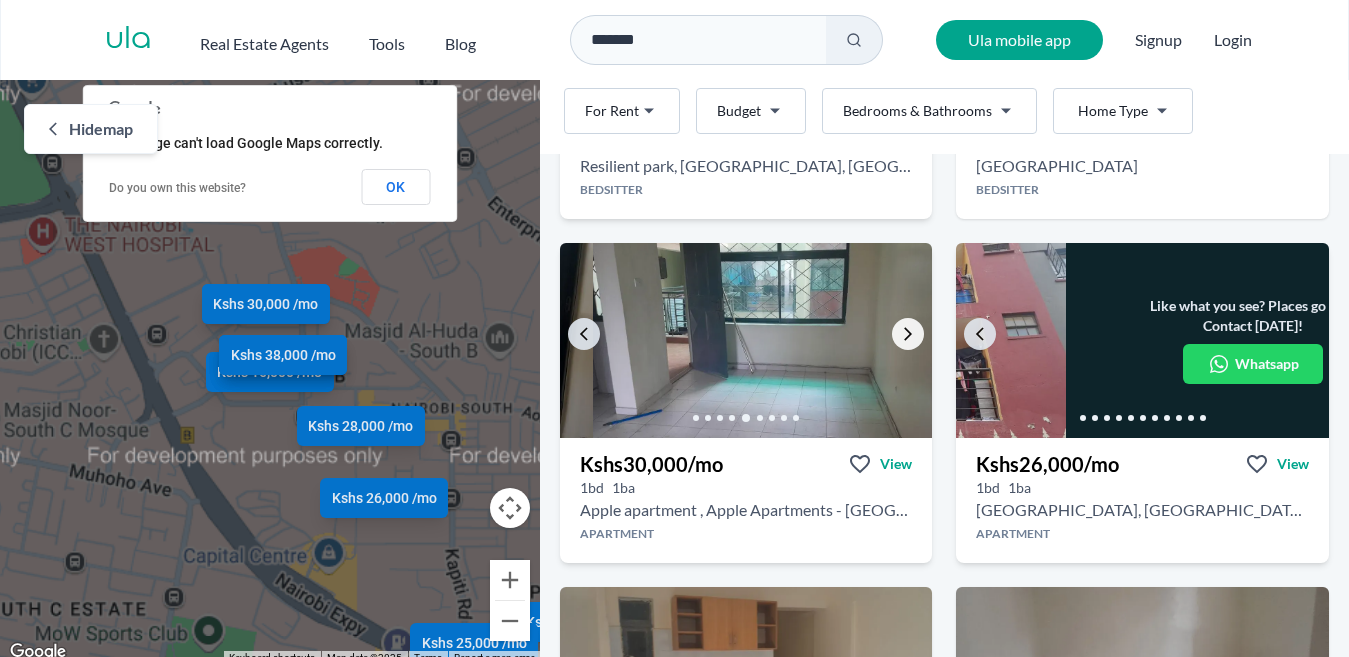 click at bounding box center [908, 334] 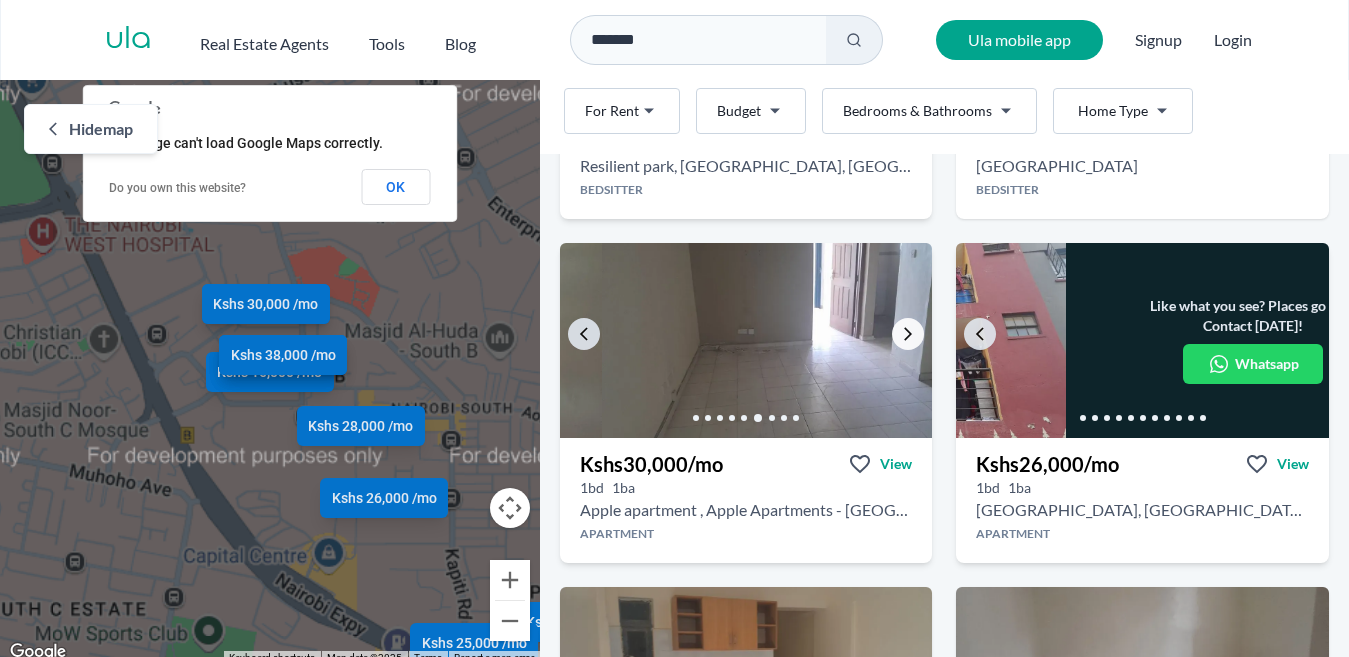 click at bounding box center (908, 334) 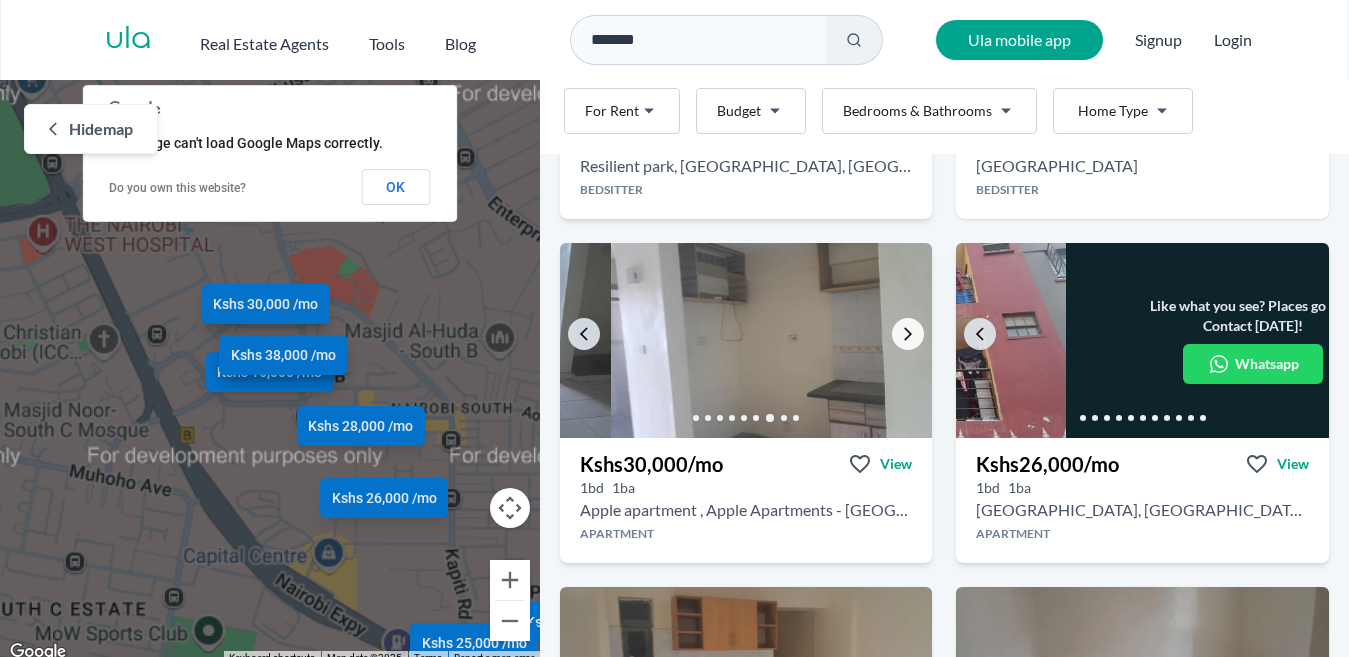 click at bounding box center (908, 334) 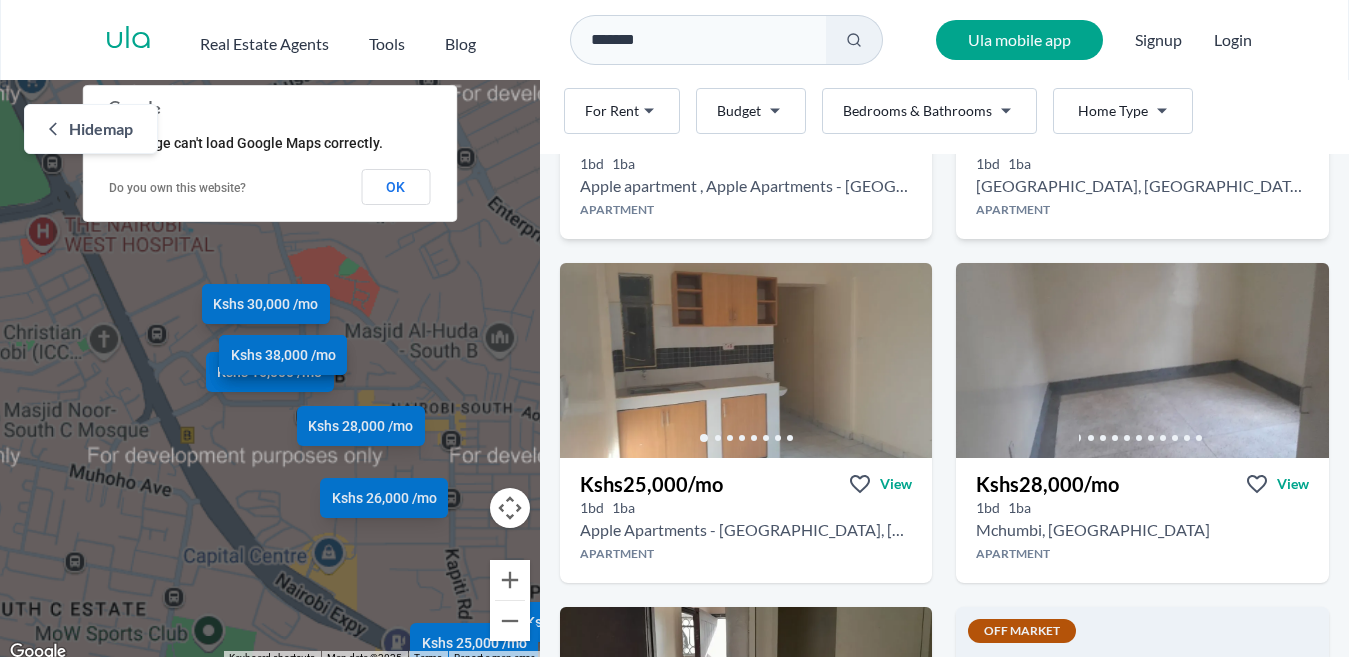 scroll, scrollTop: 700, scrollLeft: 0, axis: vertical 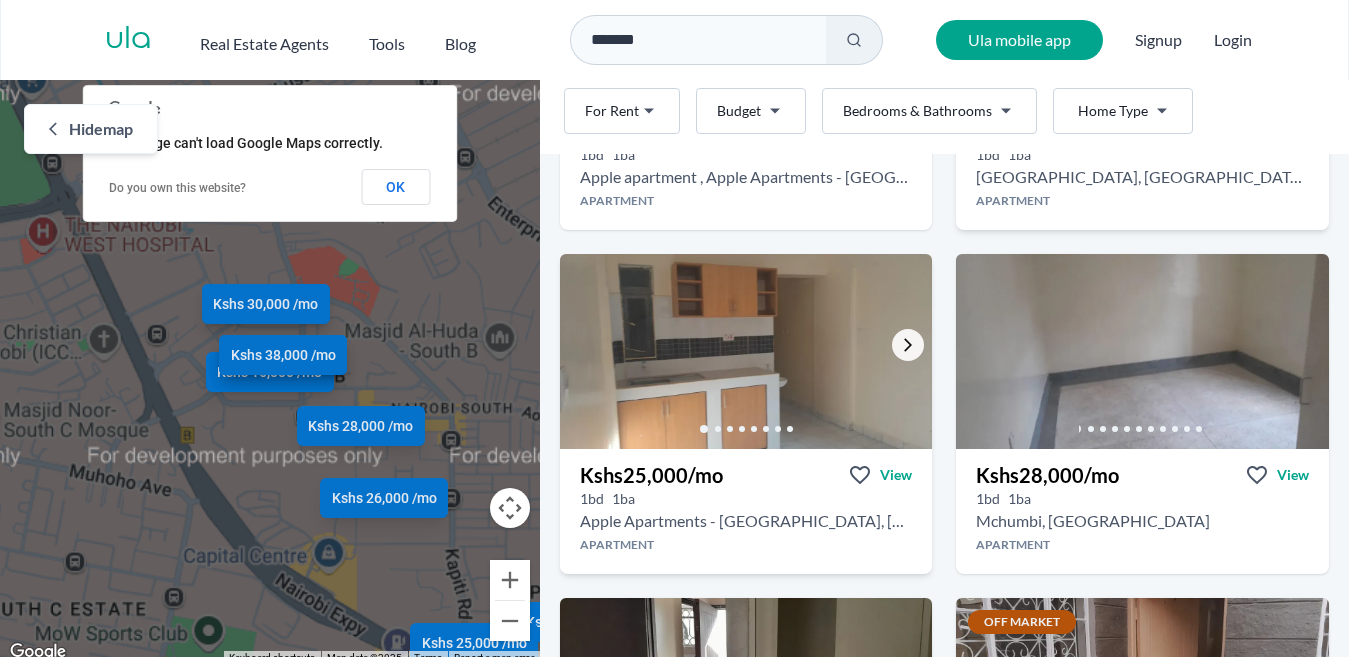 click 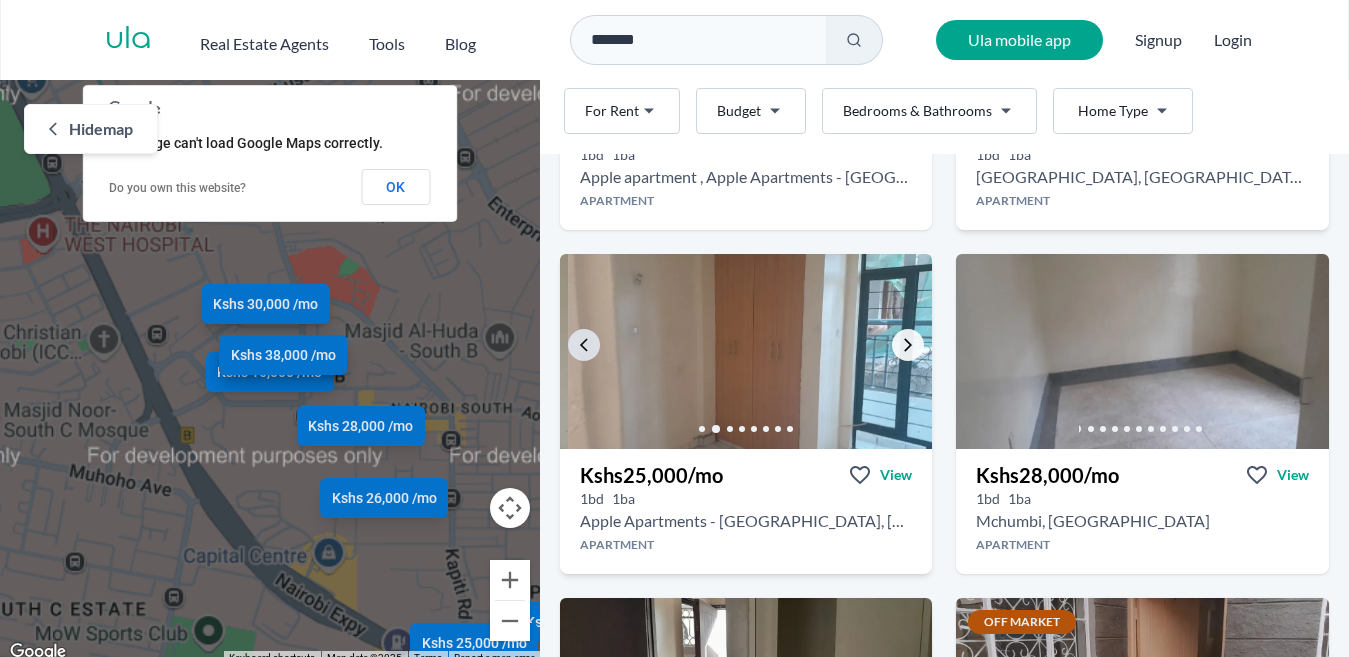click 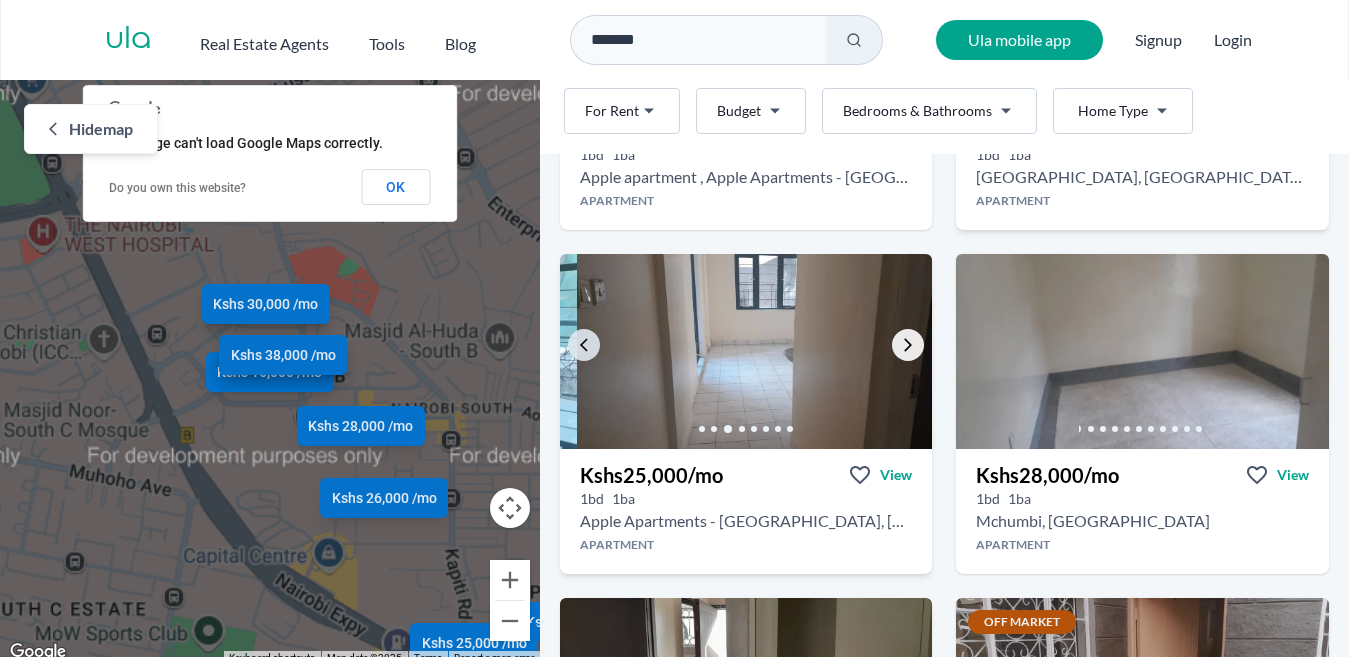 click 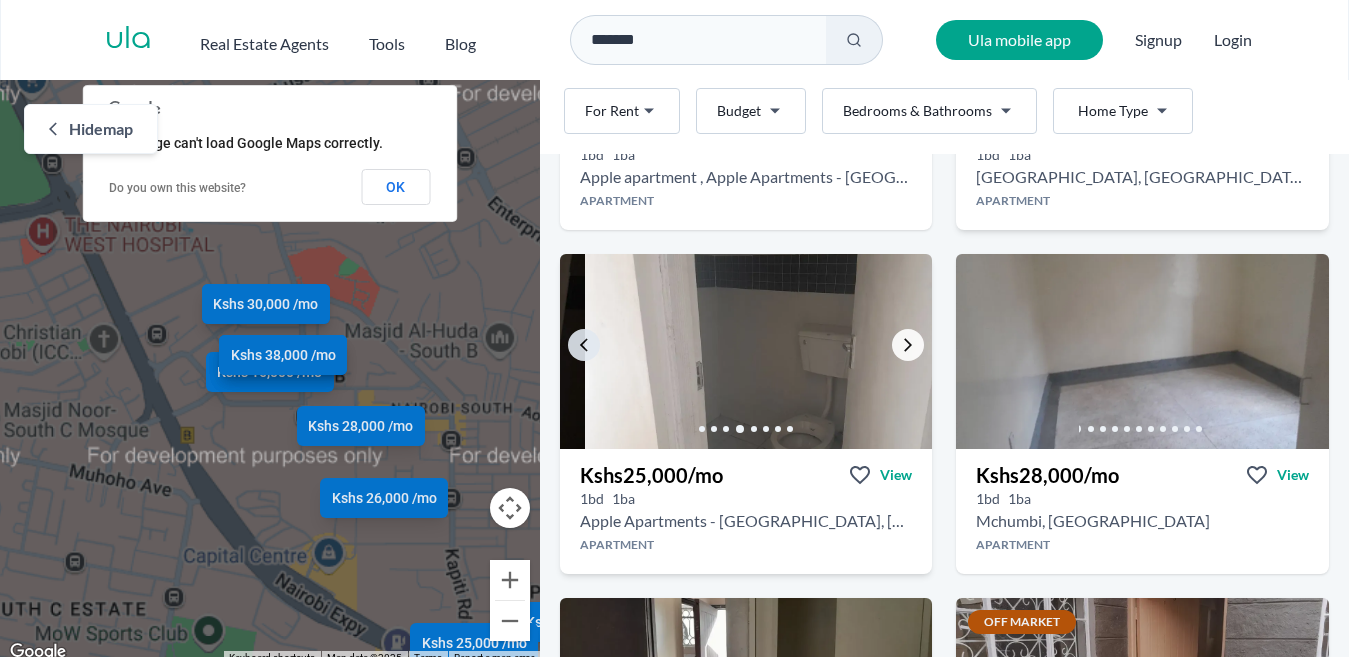 click 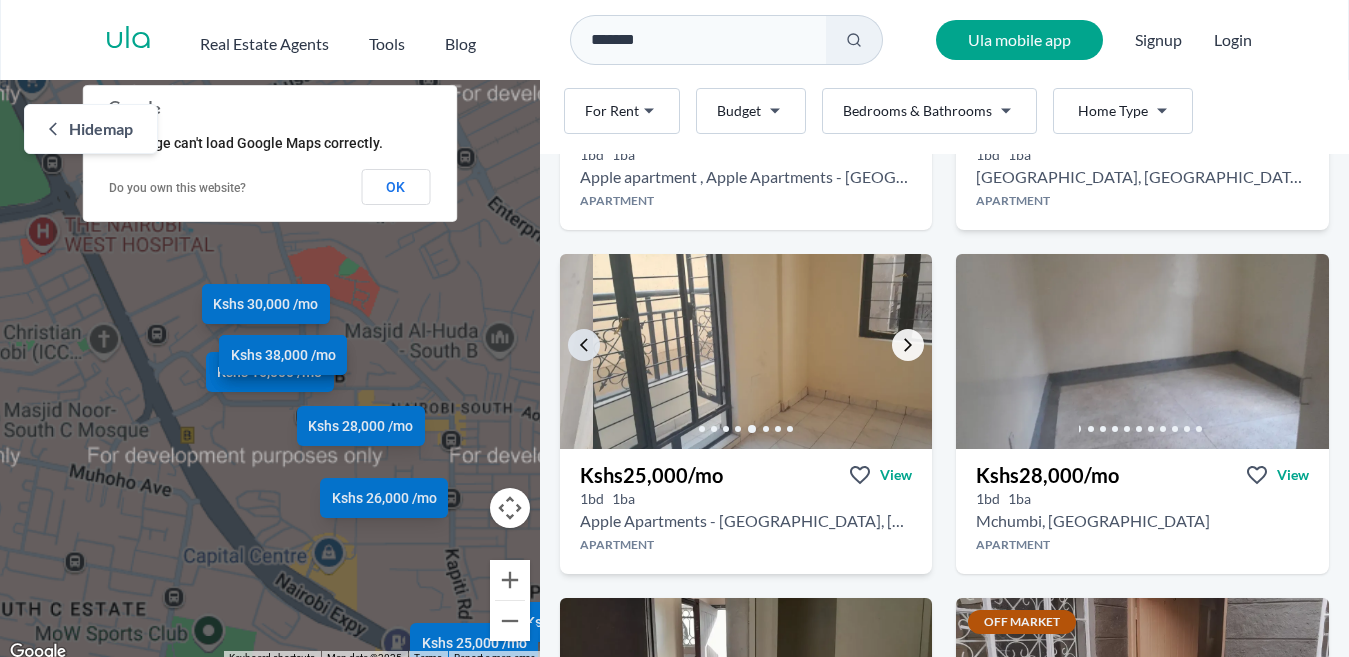 click 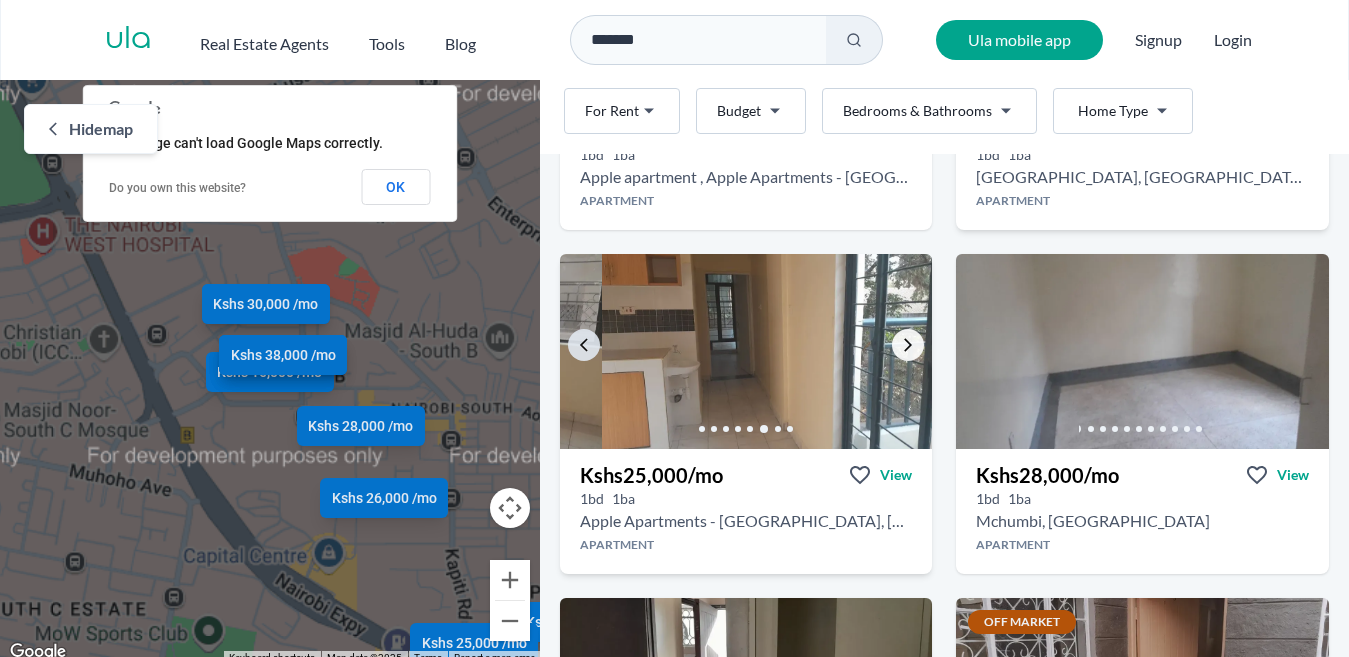 click 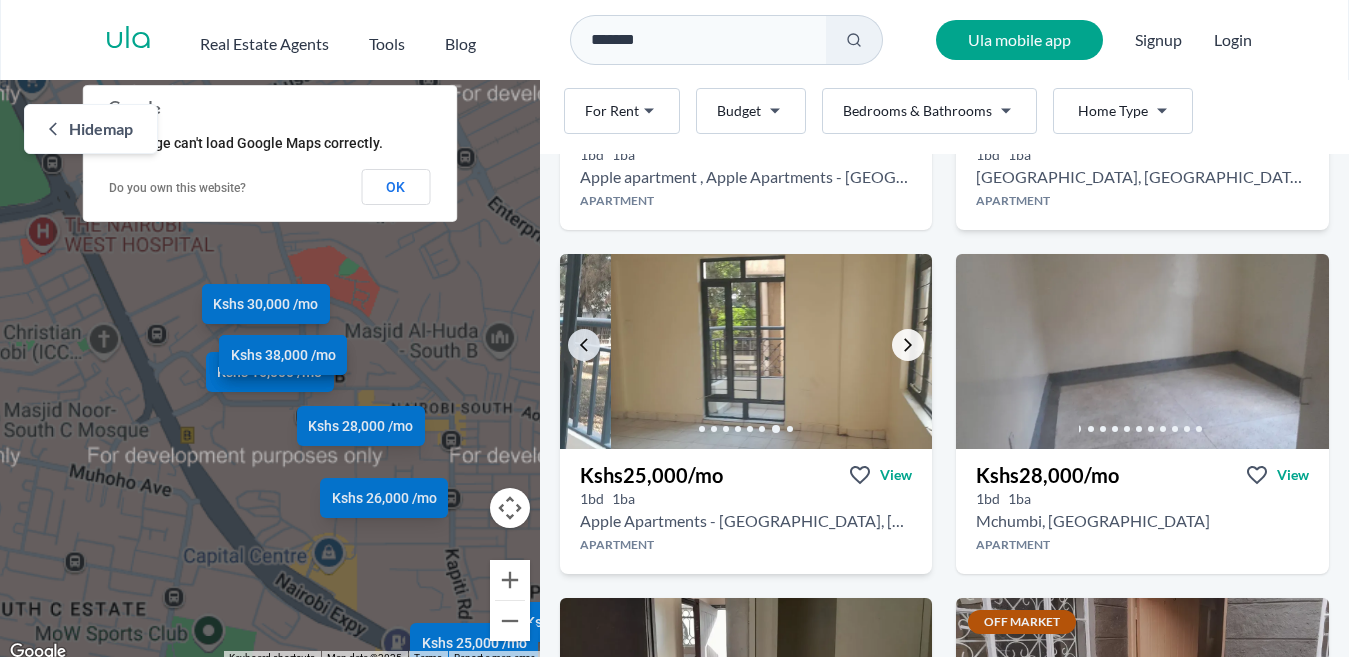 click 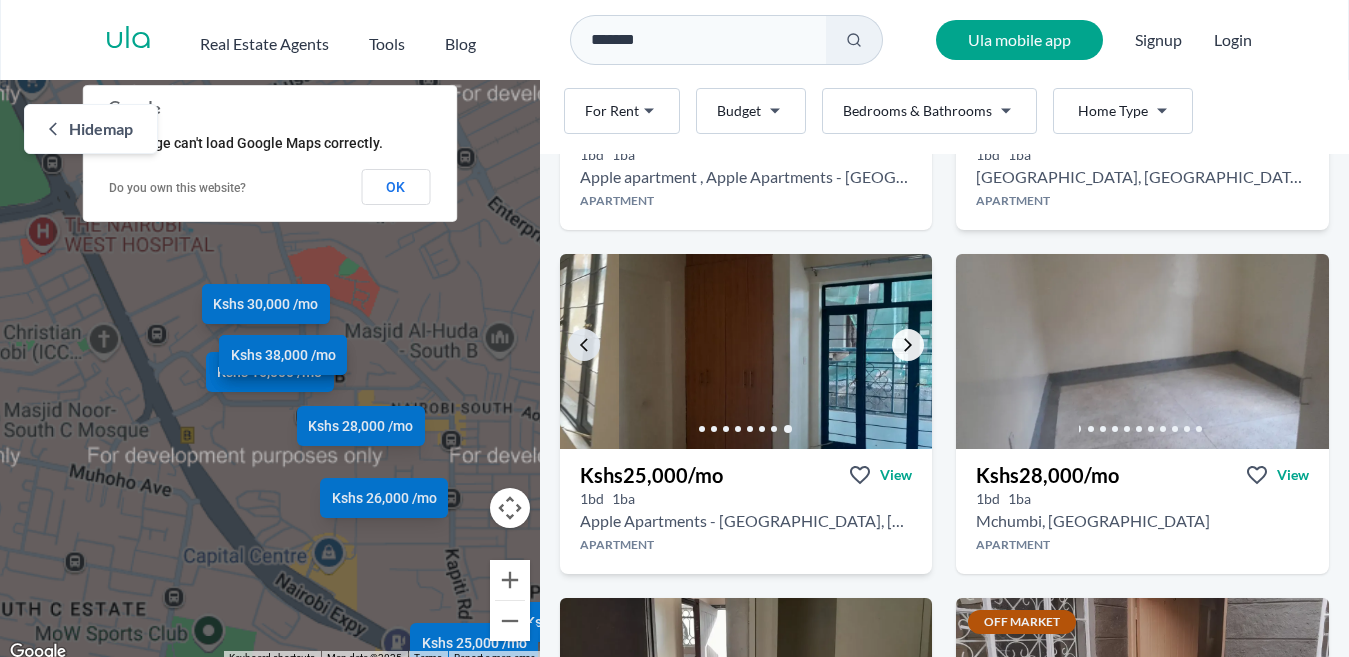 click 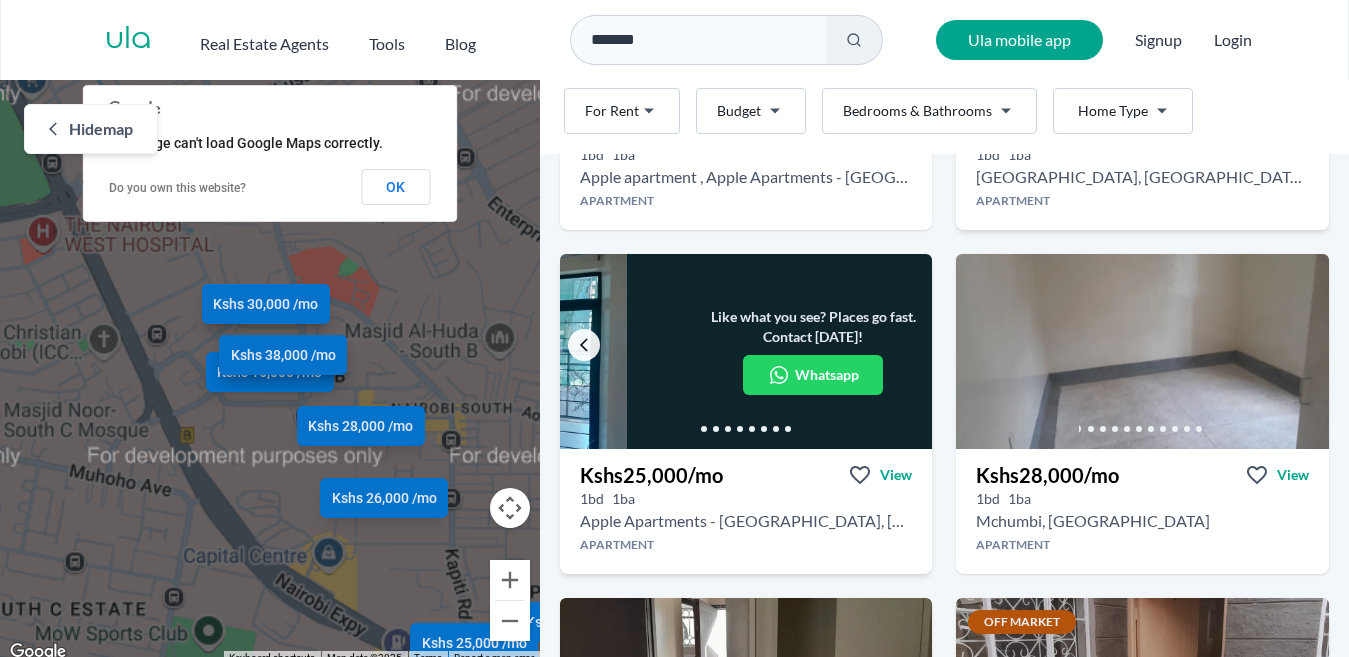 click at bounding box center [584, 345] 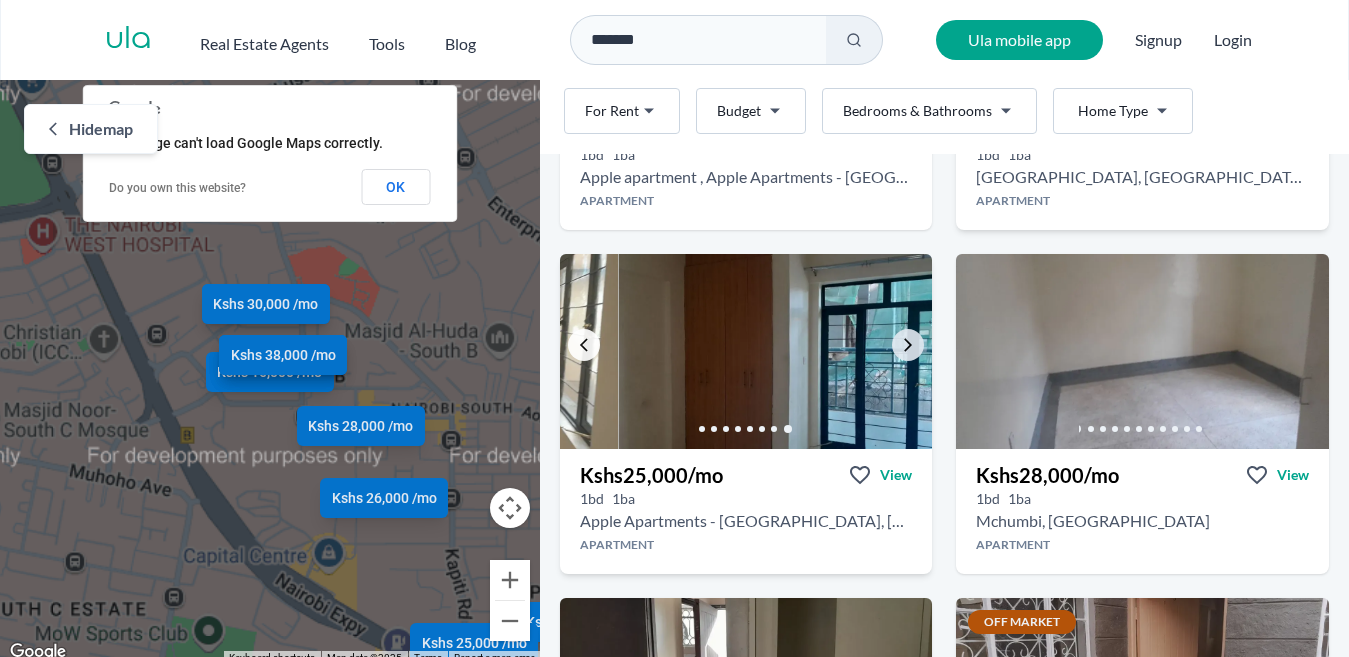 click at bounding box center [584, 345] 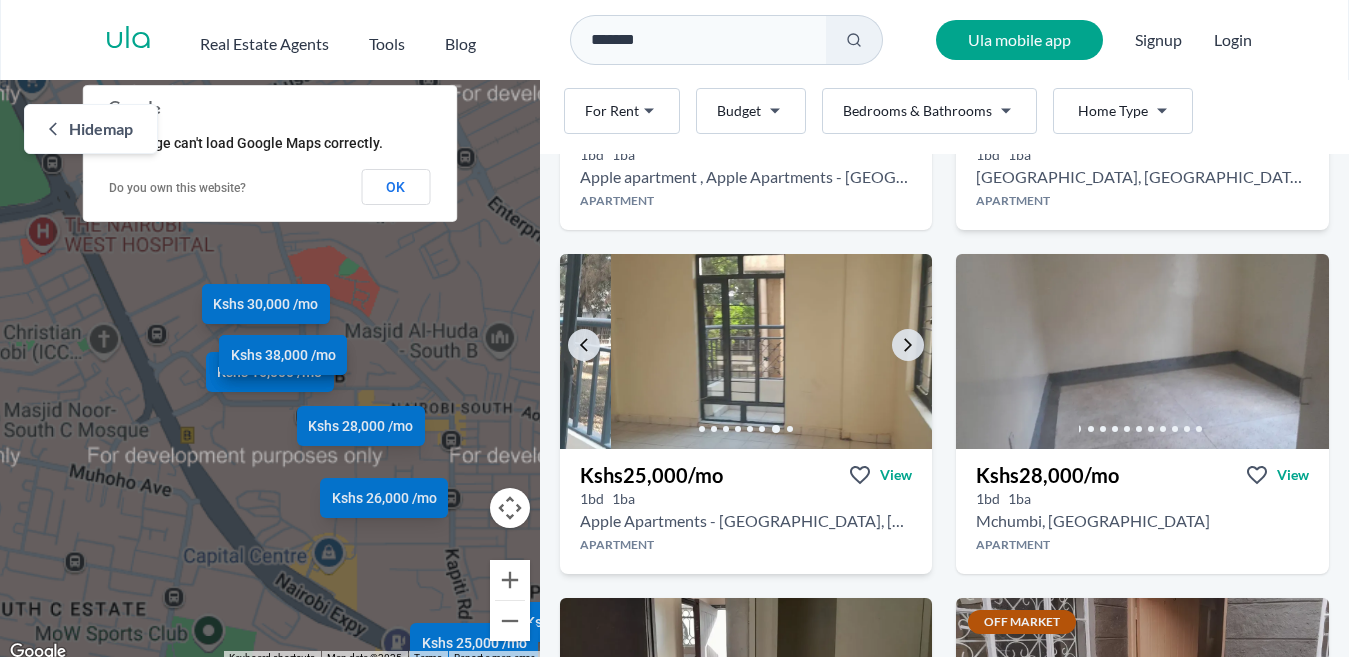 click at bounding box center [796, 351] 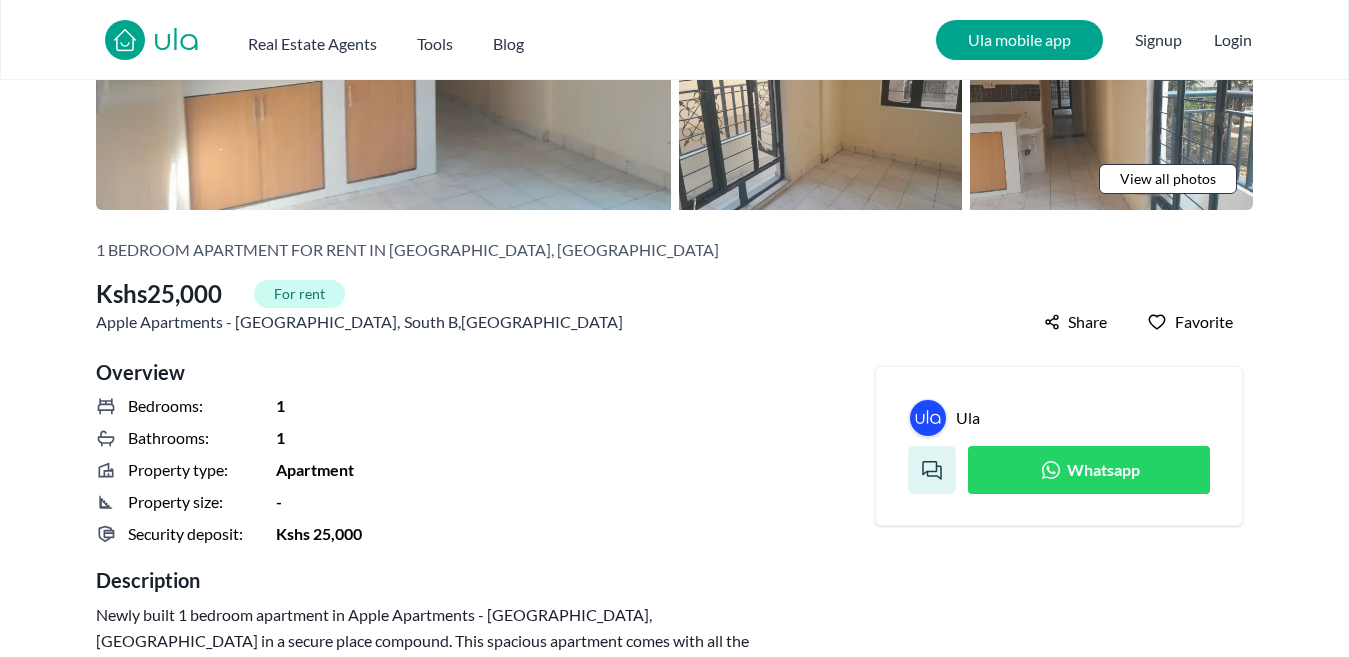 scroll, scrollTop: 0, scrollLeft: 0, axis: both 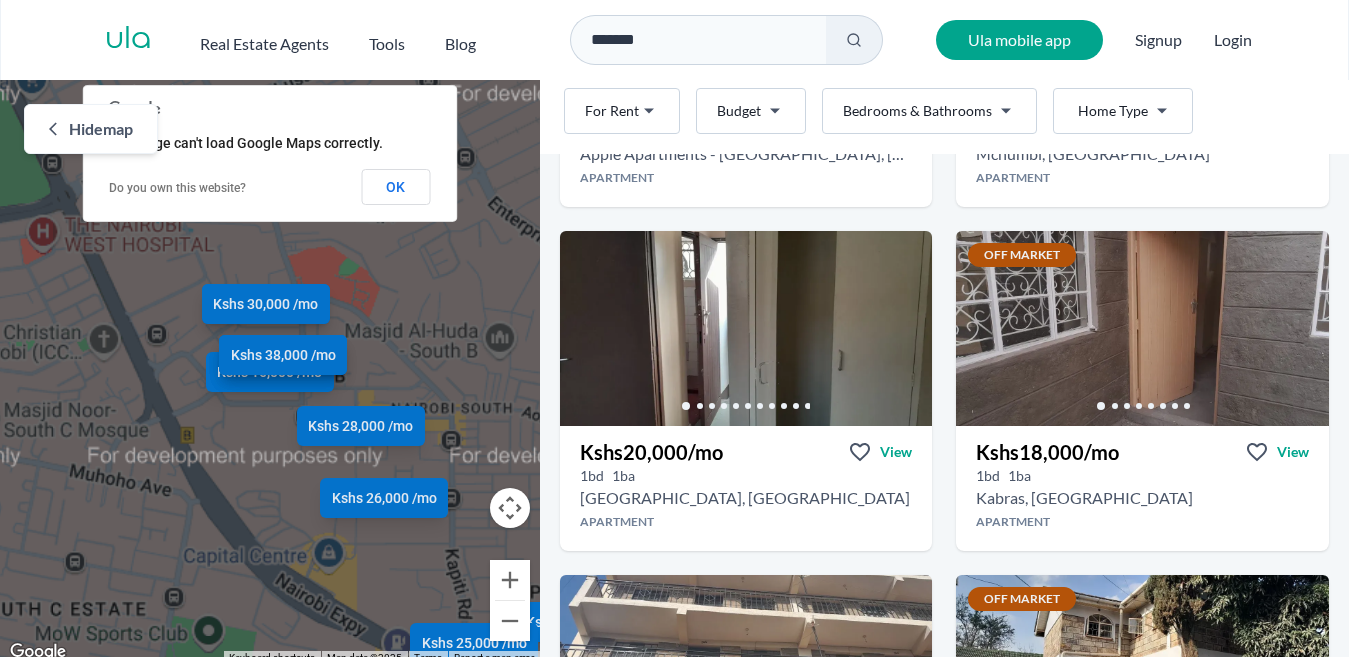 click on "*******" at bounding box center [698, 40] 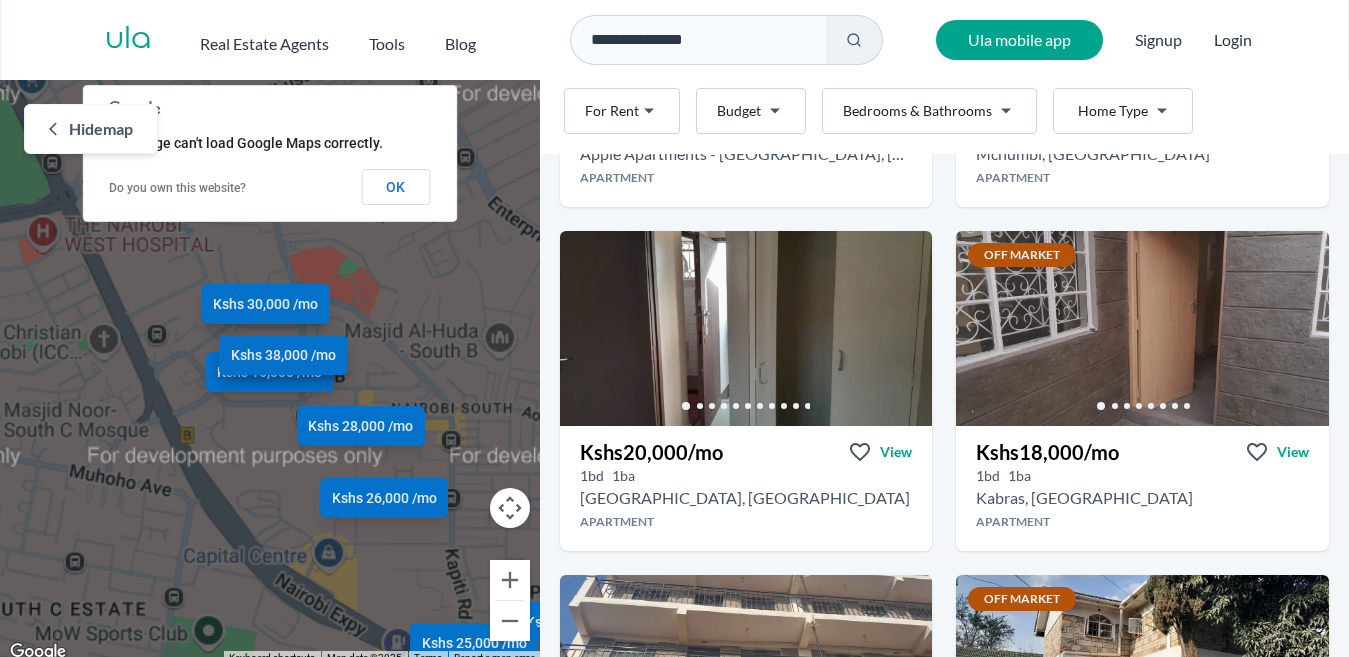 type on "**********" 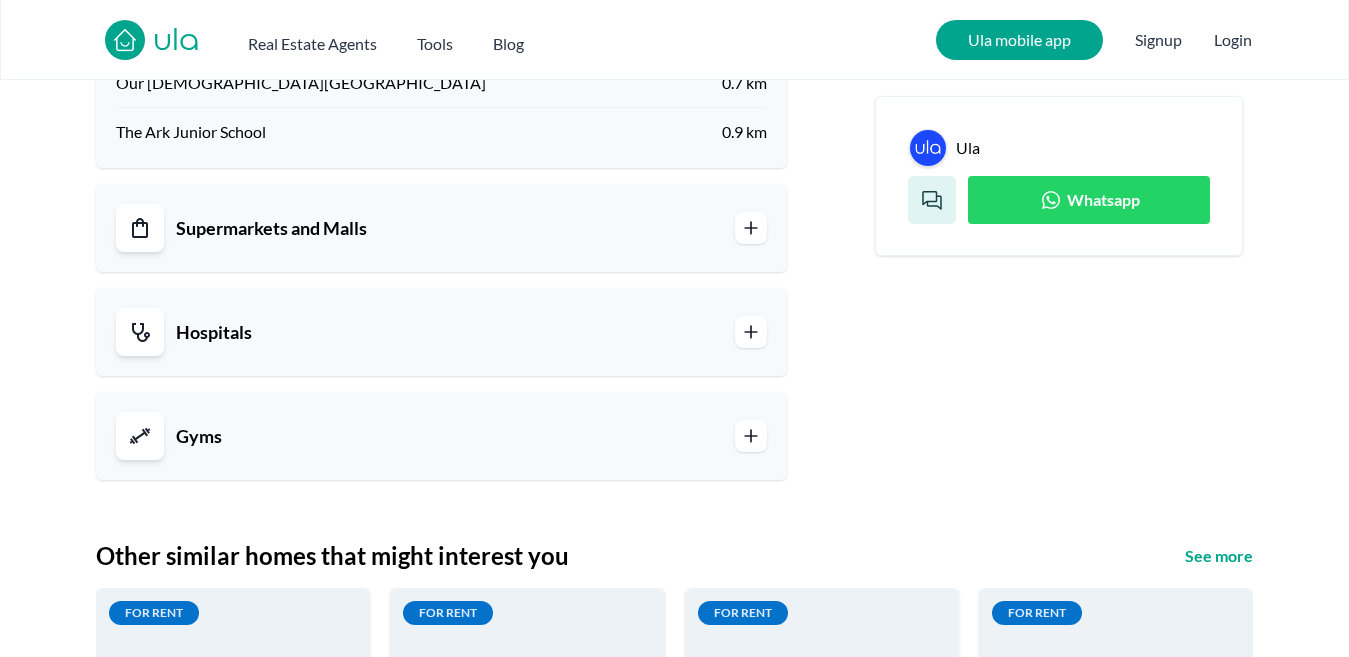 scroll, scrollTop: 2033, scrollLeft: 0, axis: vertical 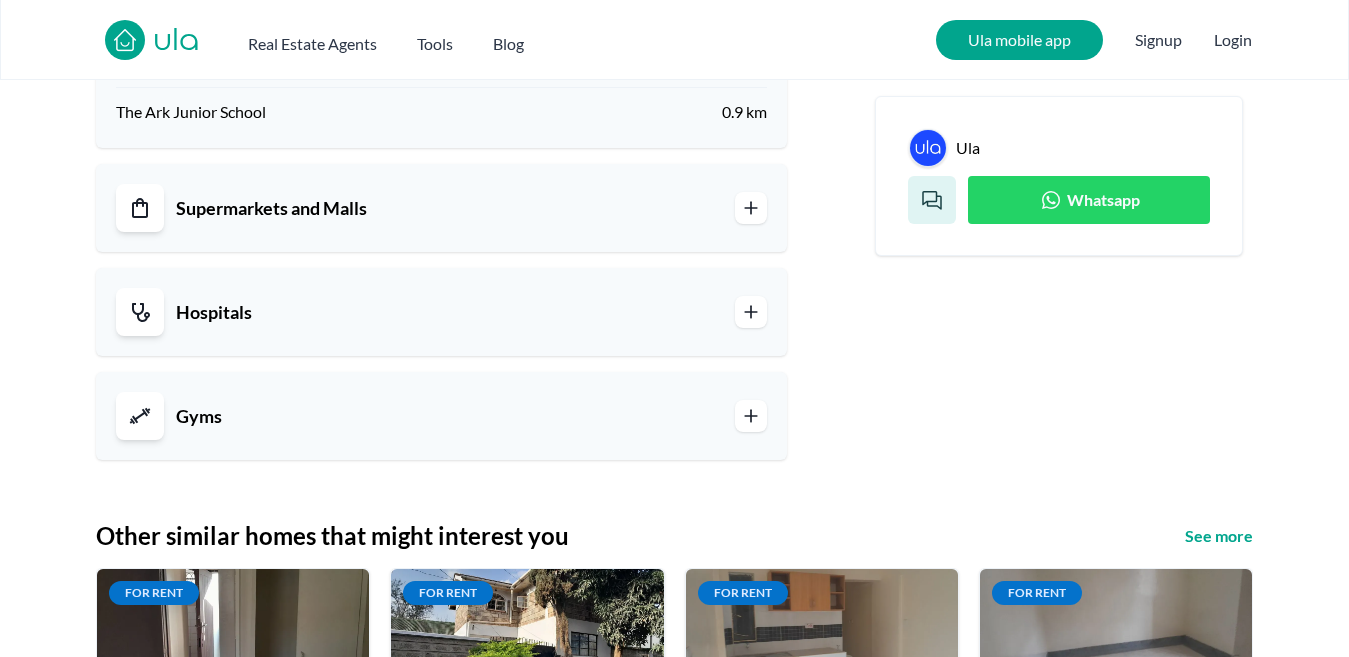 click 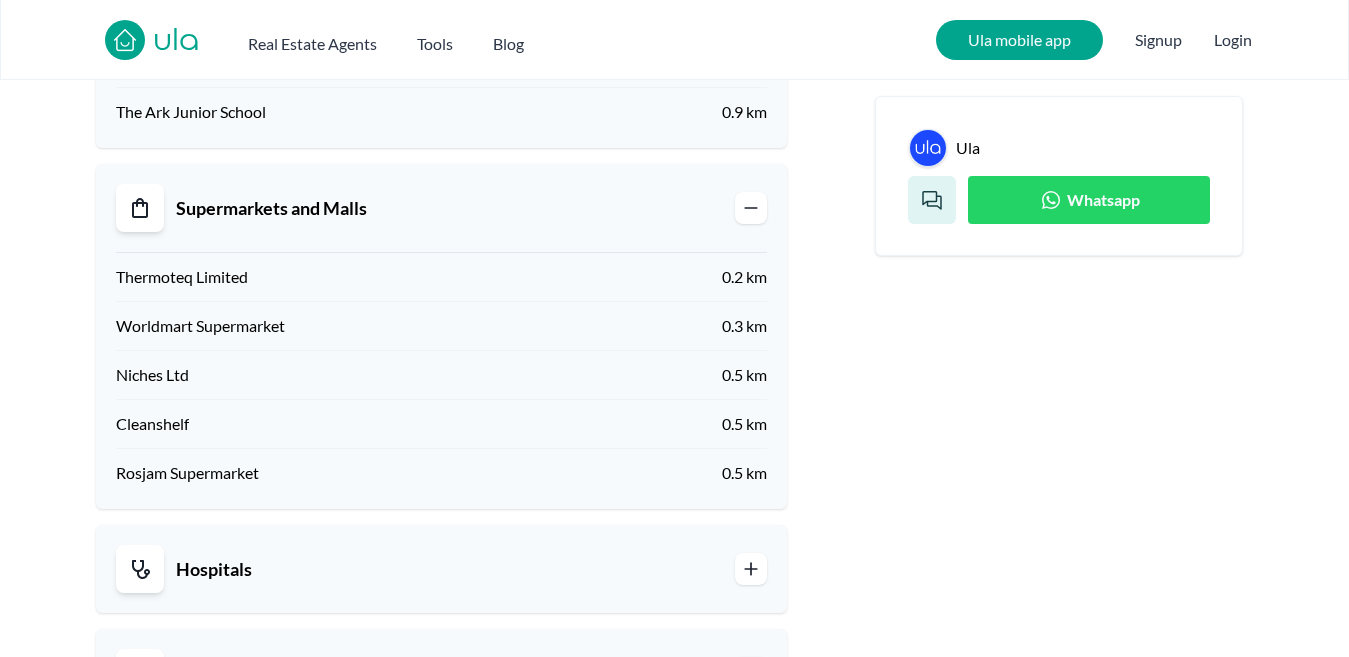 click 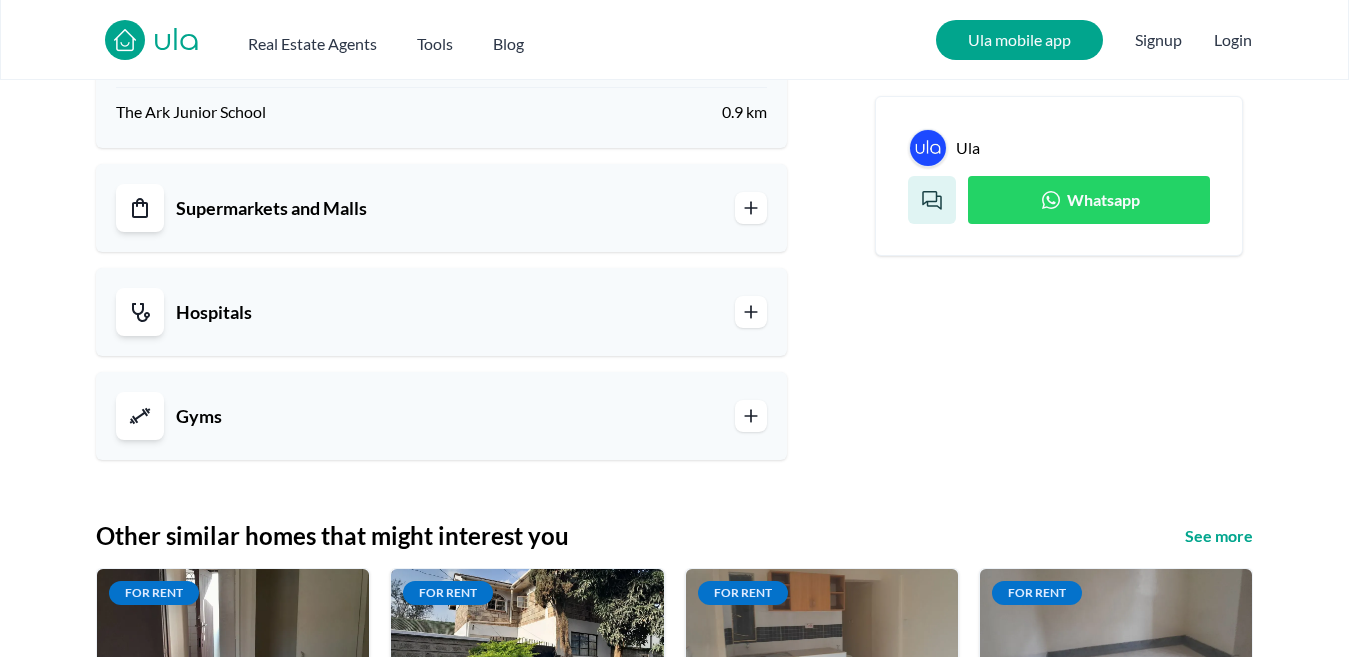click 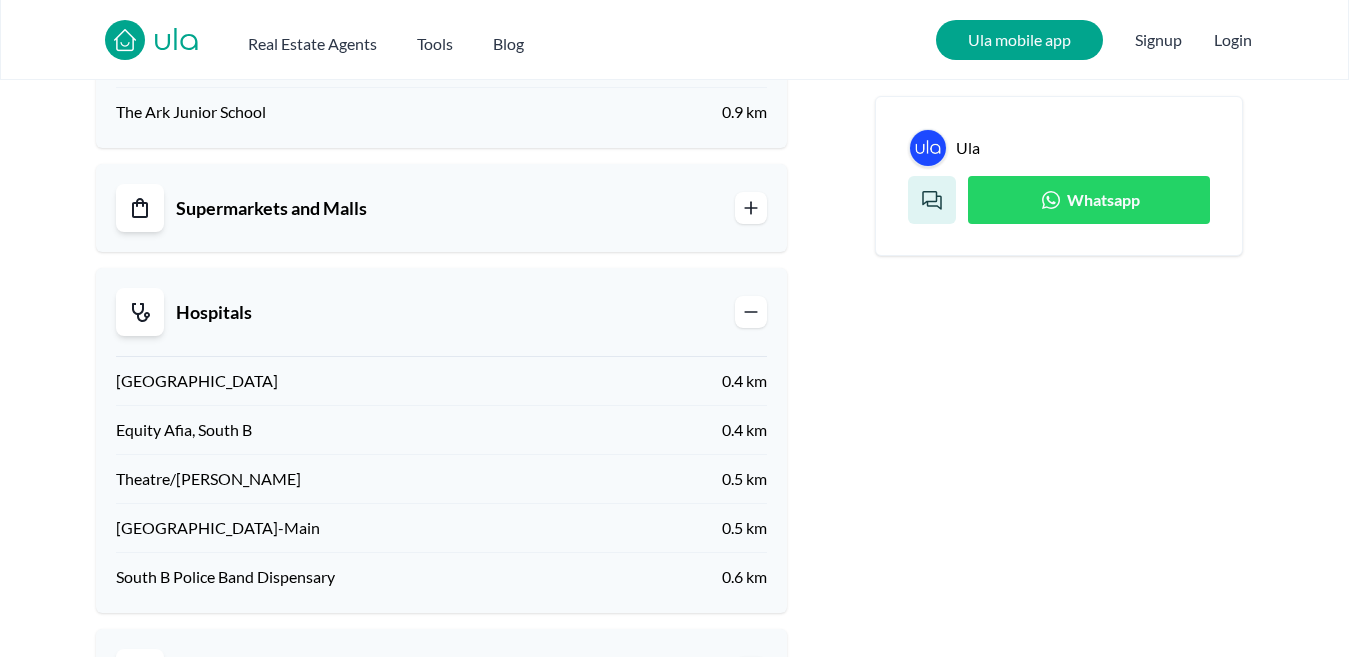 click 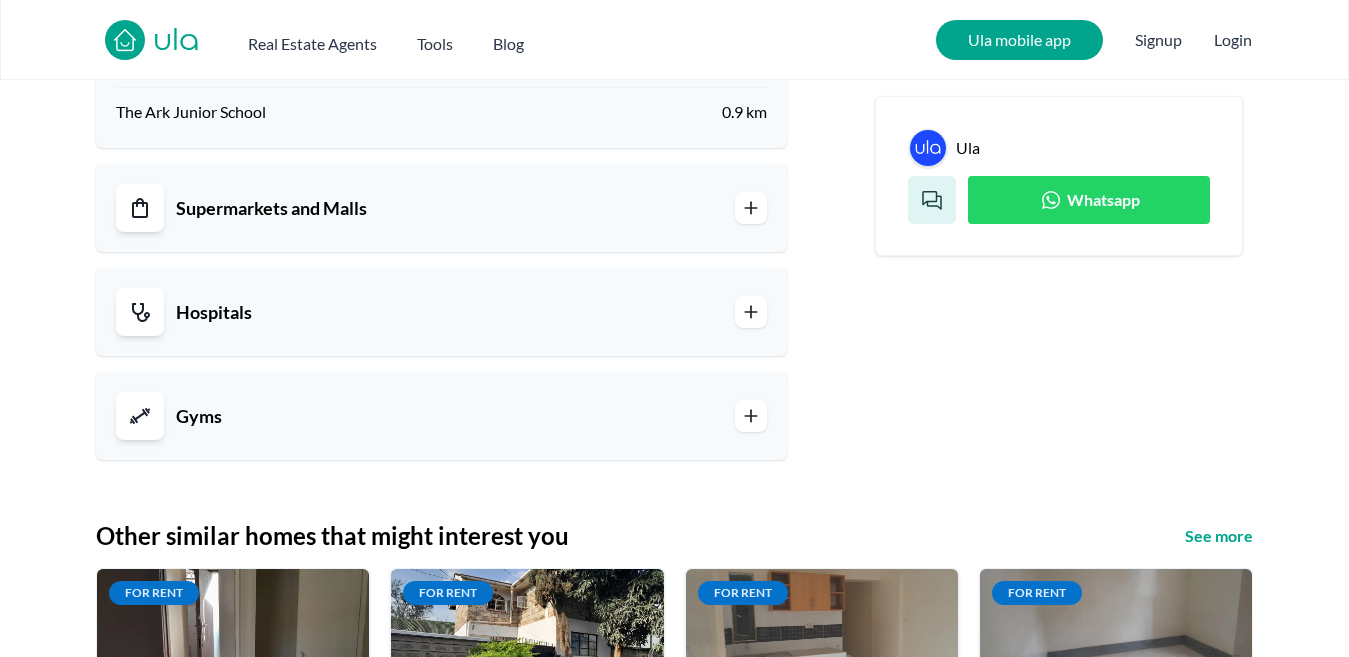 click 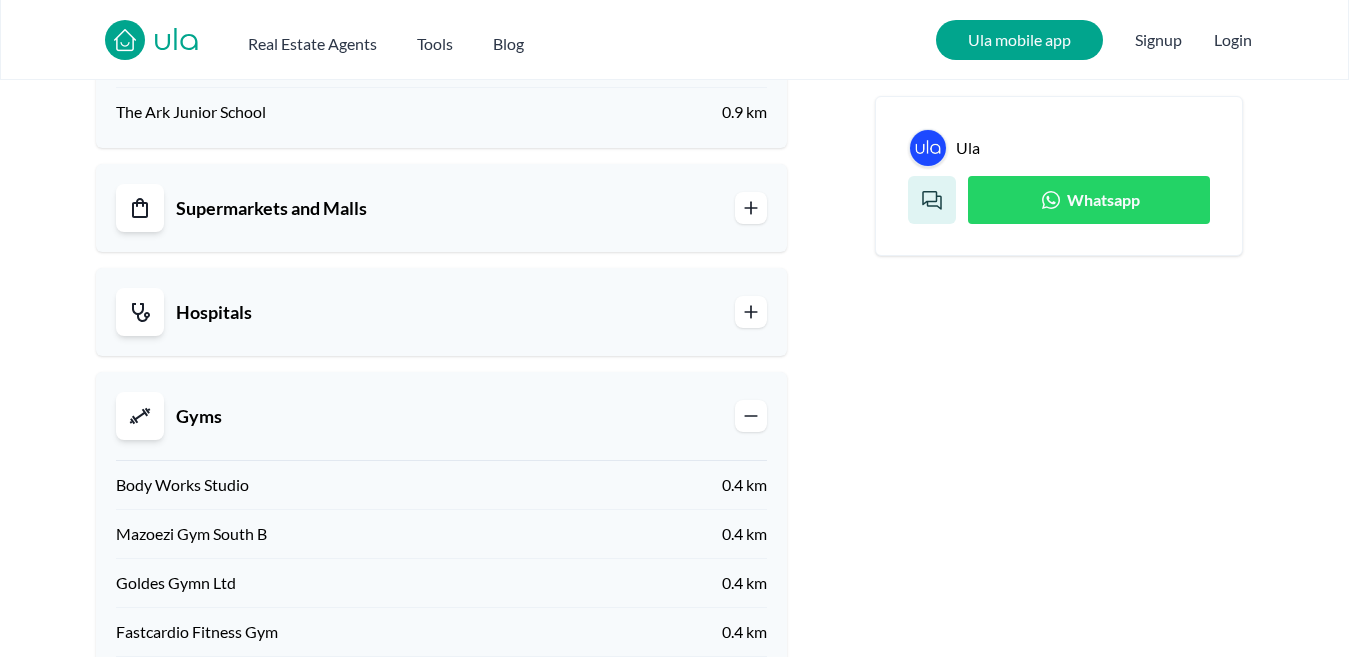 click 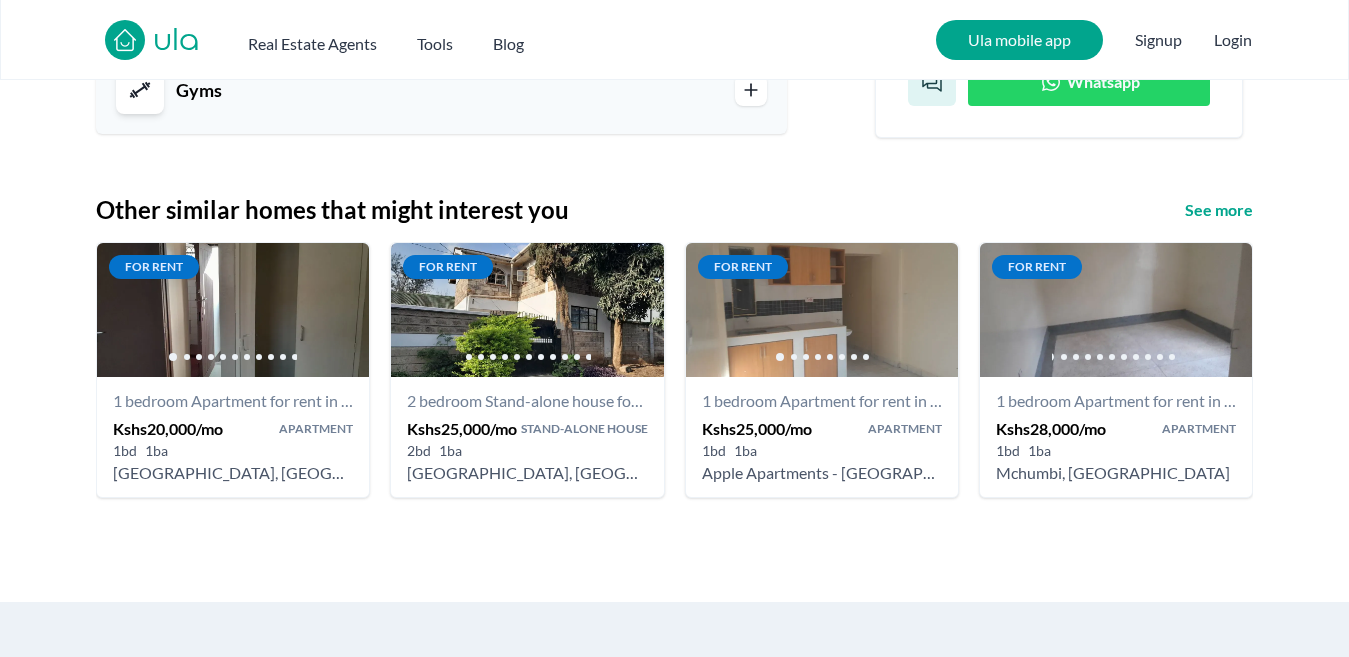 scroll, scrollTop: 2400, scrollLeft: 0, axis: vertical 